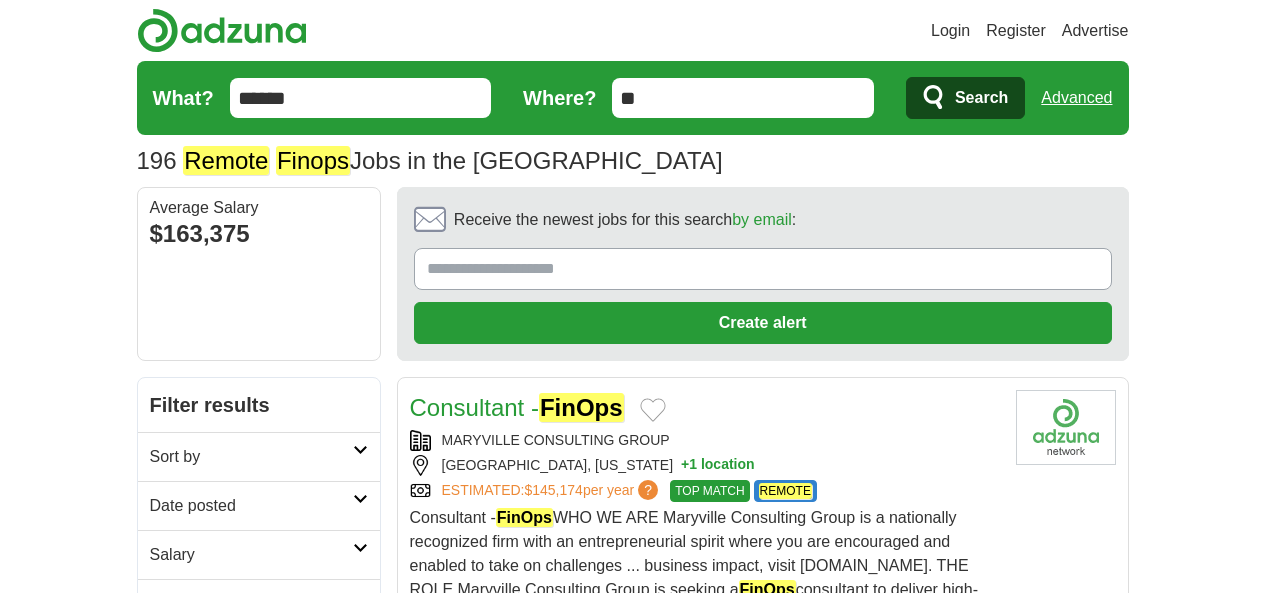 scroll, scrollTop: 0, scrollLeft: 0, axis: both 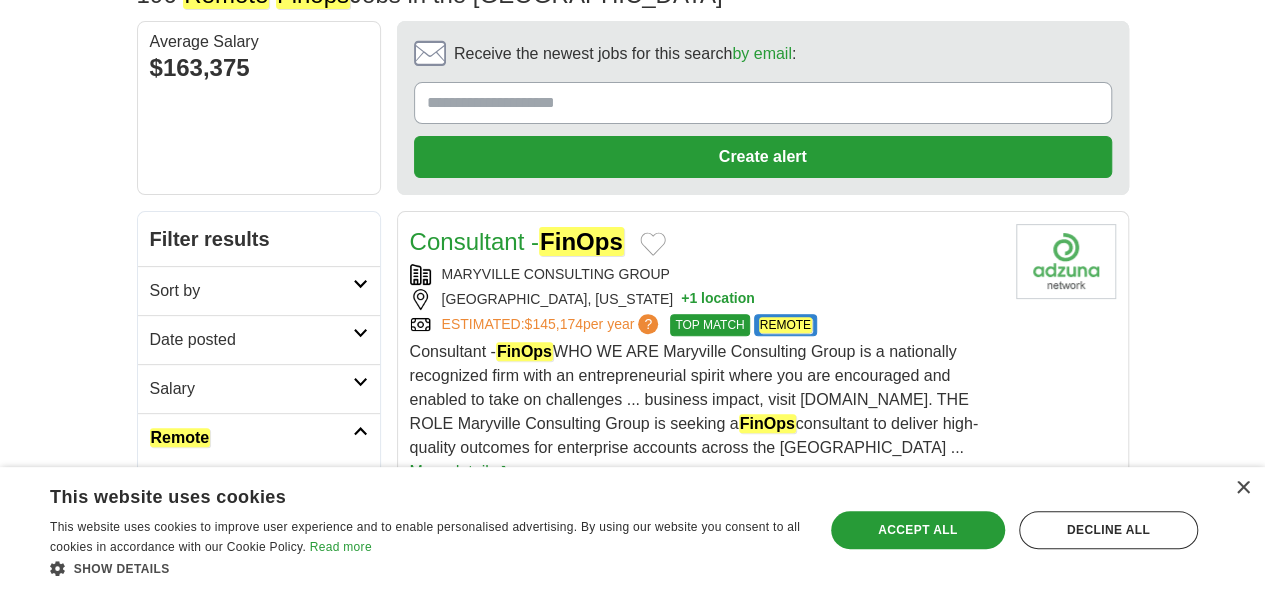 click on "Date posted" at bounding box center (251, 340) 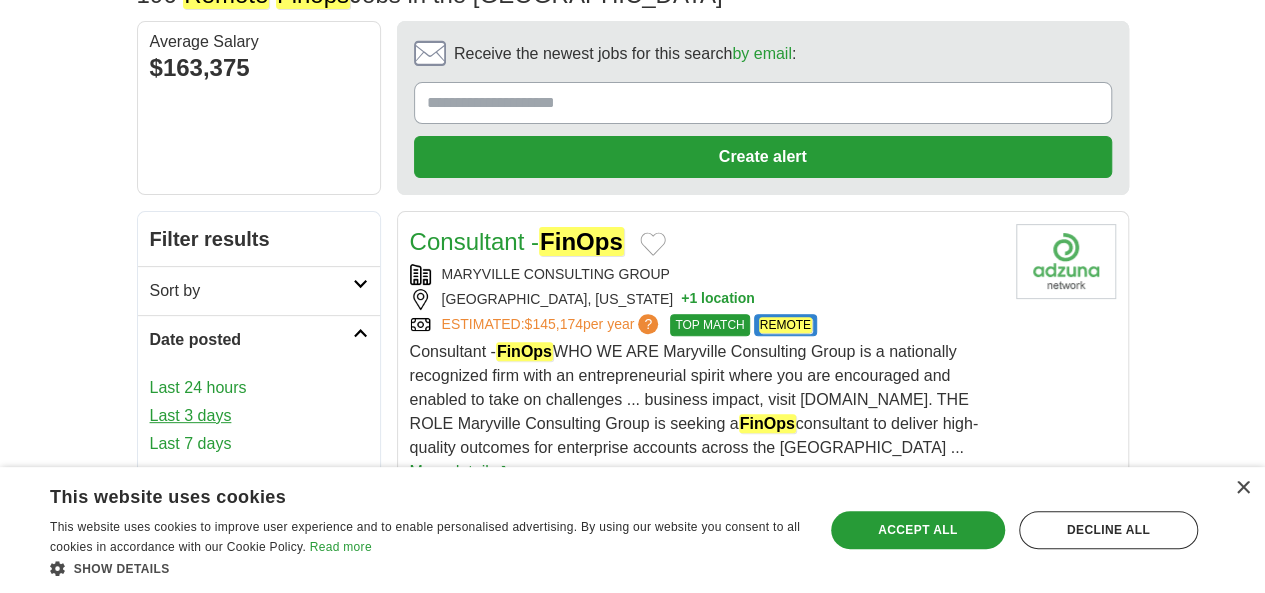 click on "Last 3 days" at bounding box center (259, 416) 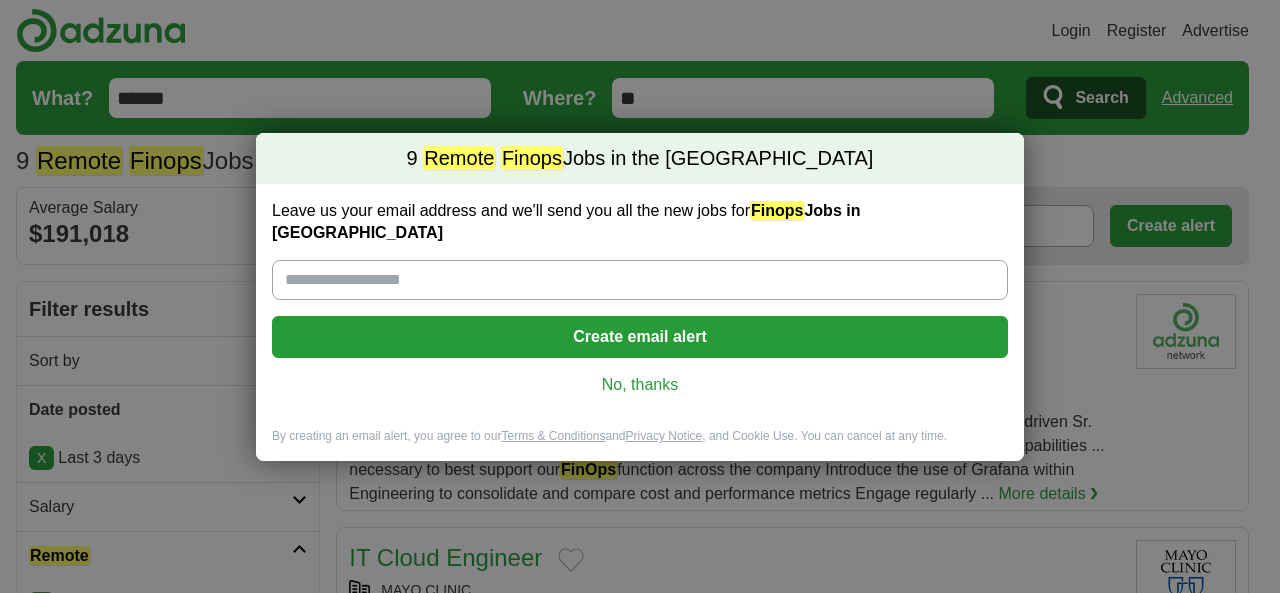 scroll, scrollTop: 0, scrollLeft: 0, axis: both 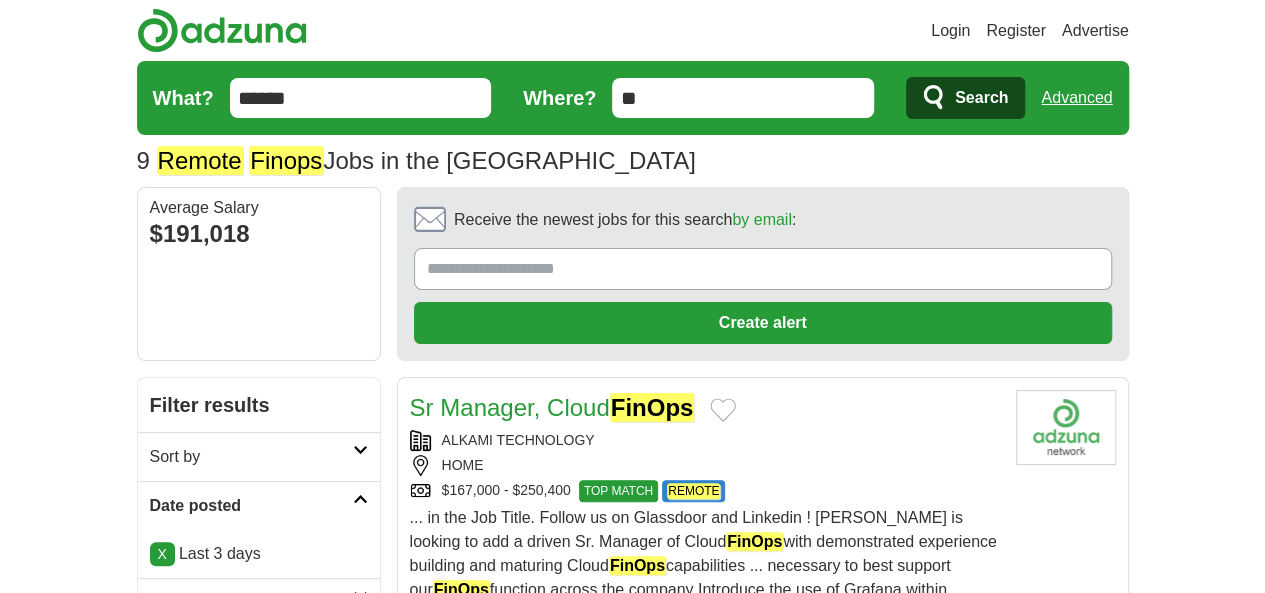 click on "******" at bounding box center (361, 98) 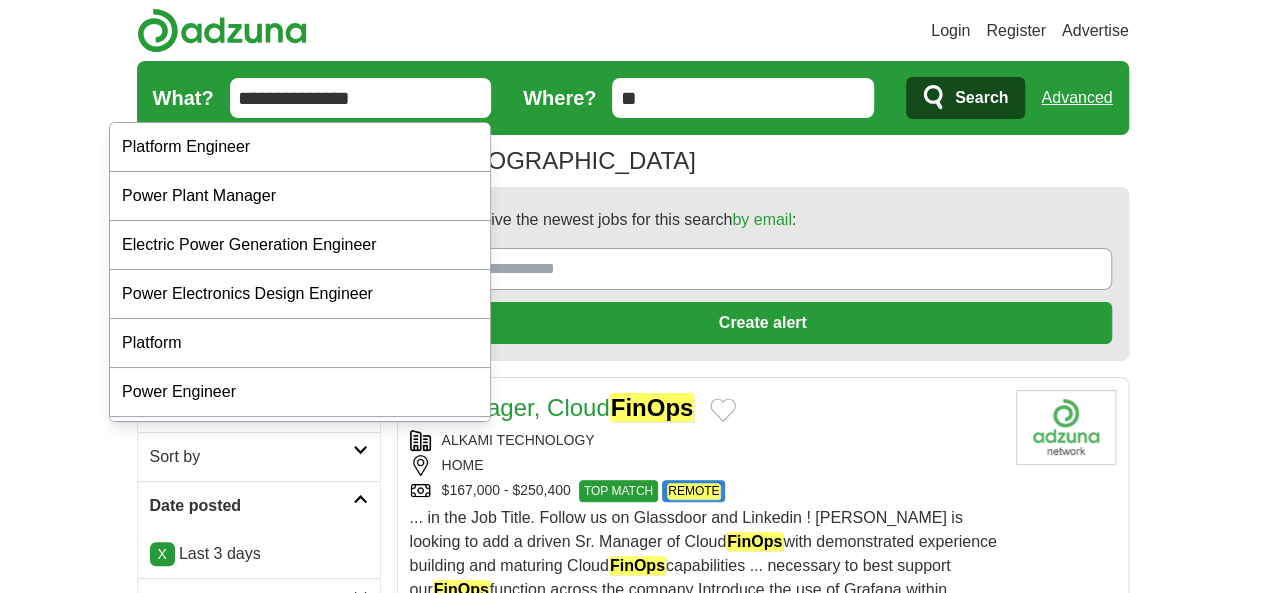 type on "**********" 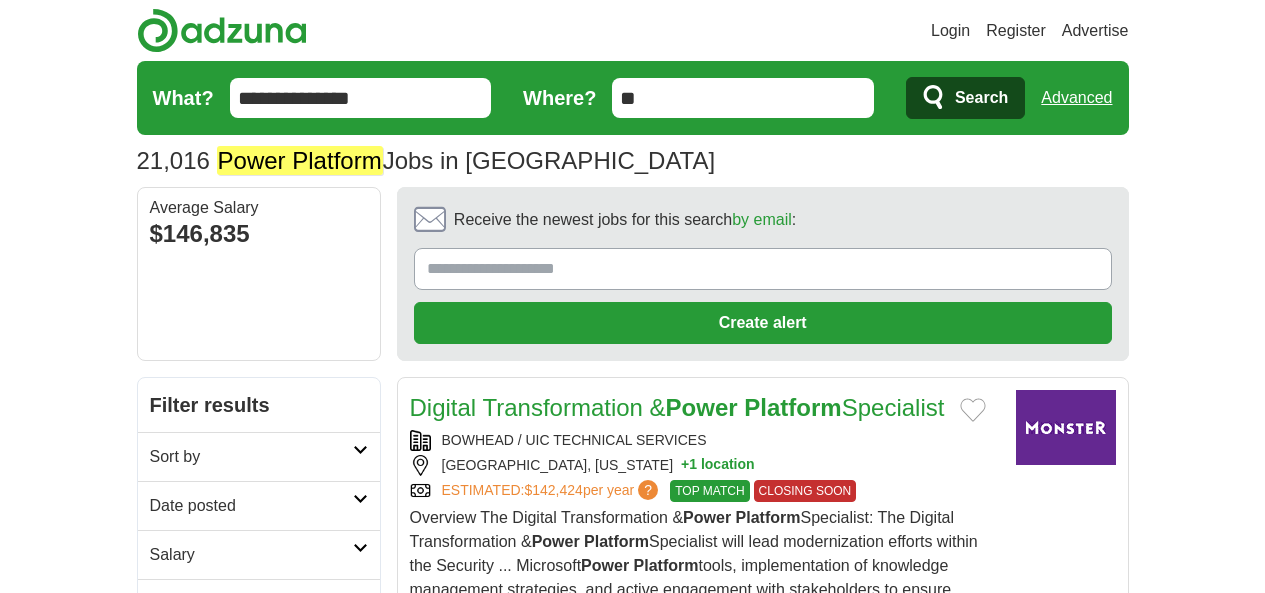 scroll, scrollTop: 0, scrollLeft: 0, axis: both 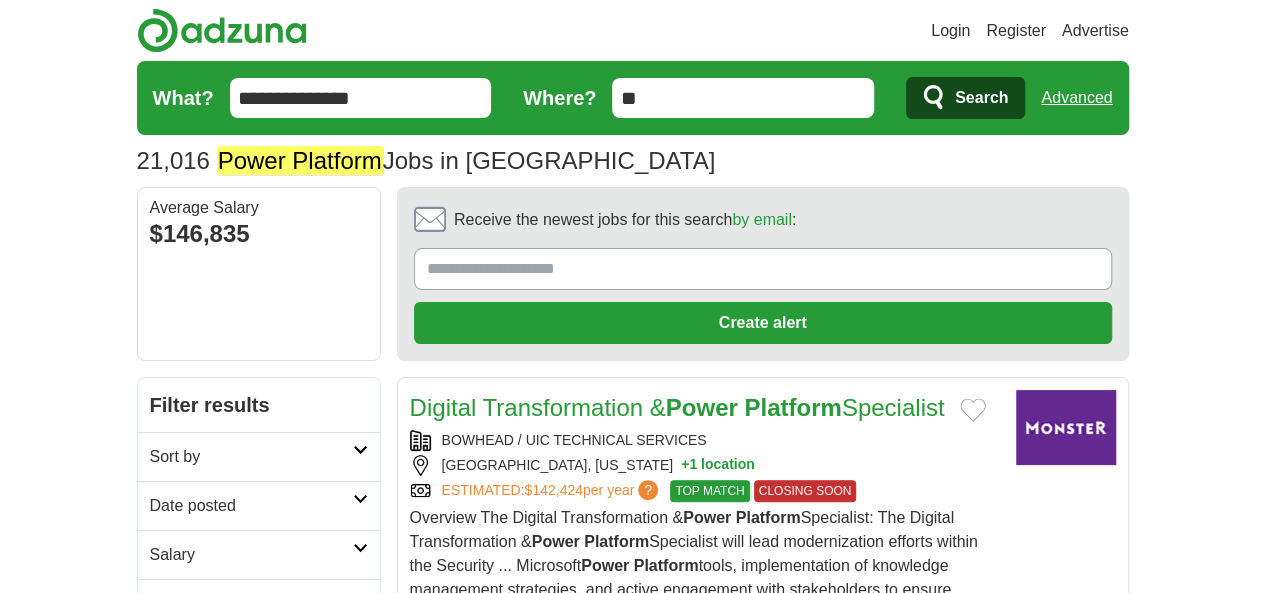 click on "Remote" 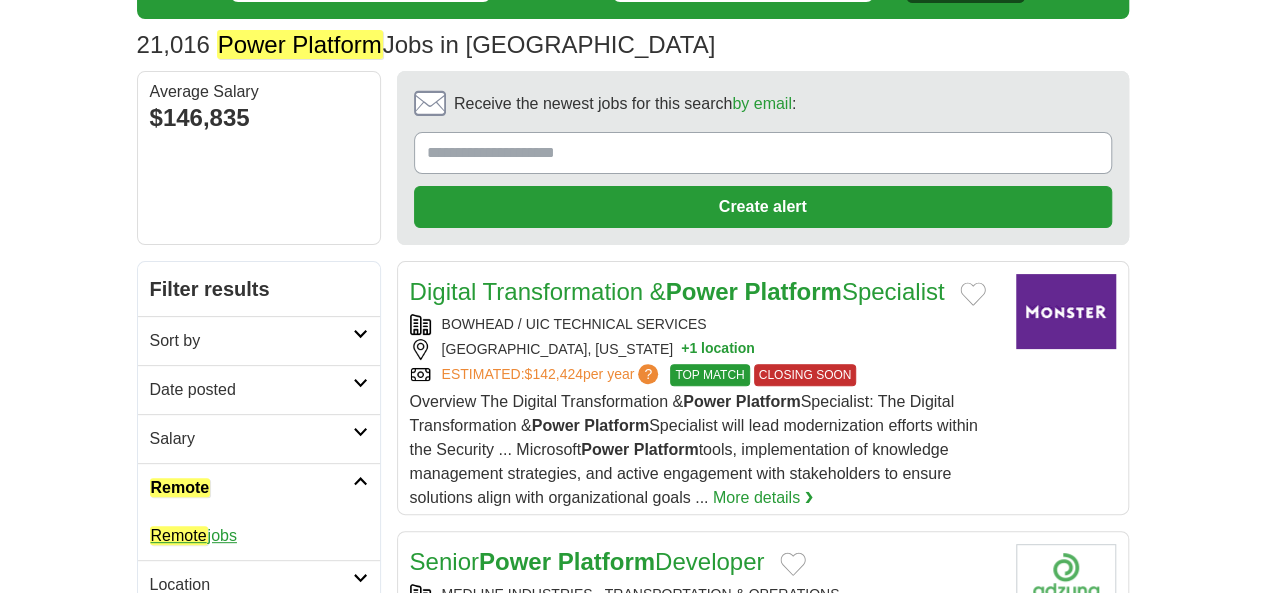scroll, scrollTop: 166, scrollLeft: 0, axis: vertical 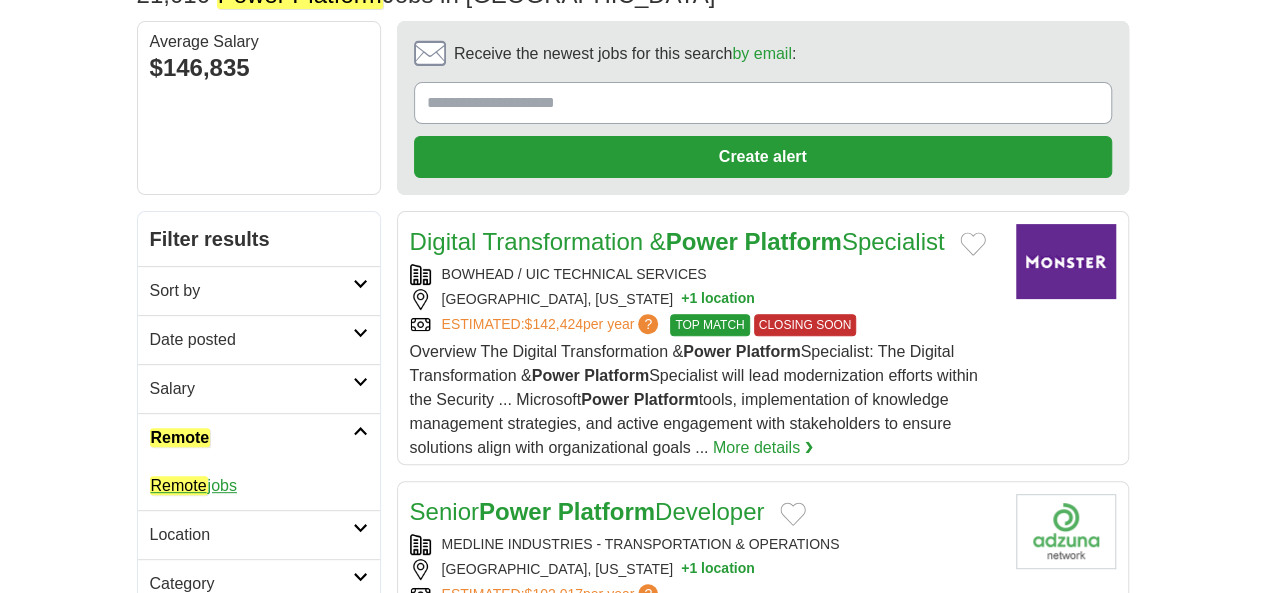 click on "Remote" 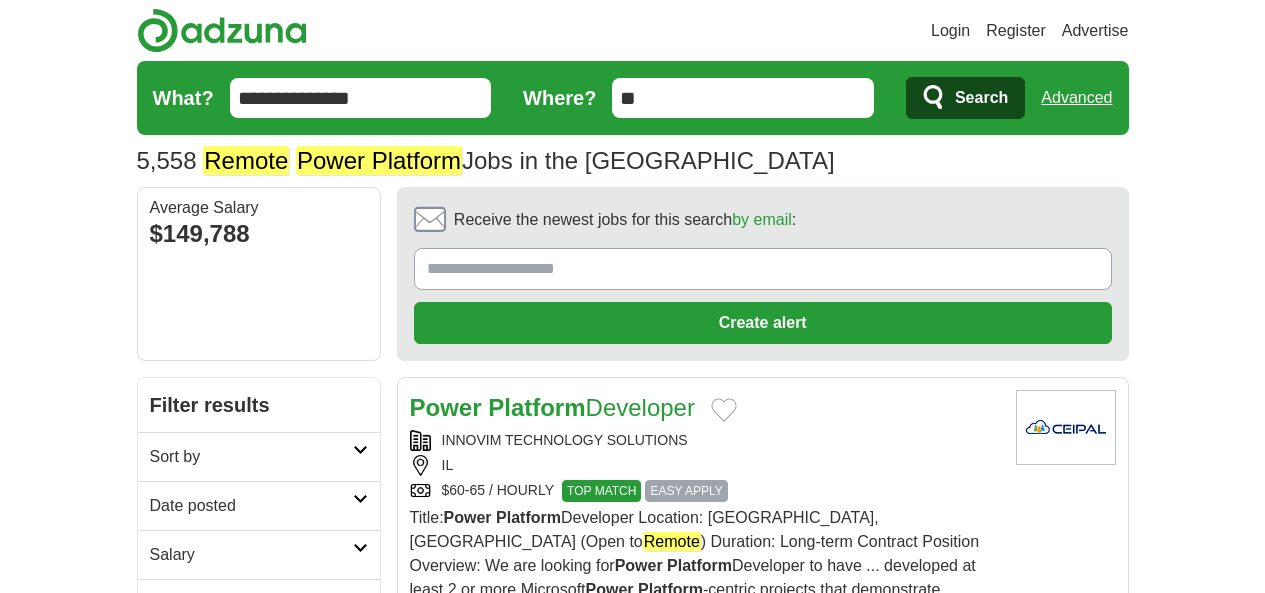 scroll, scrollTop: 0, scrollLeft: 0, axis: both 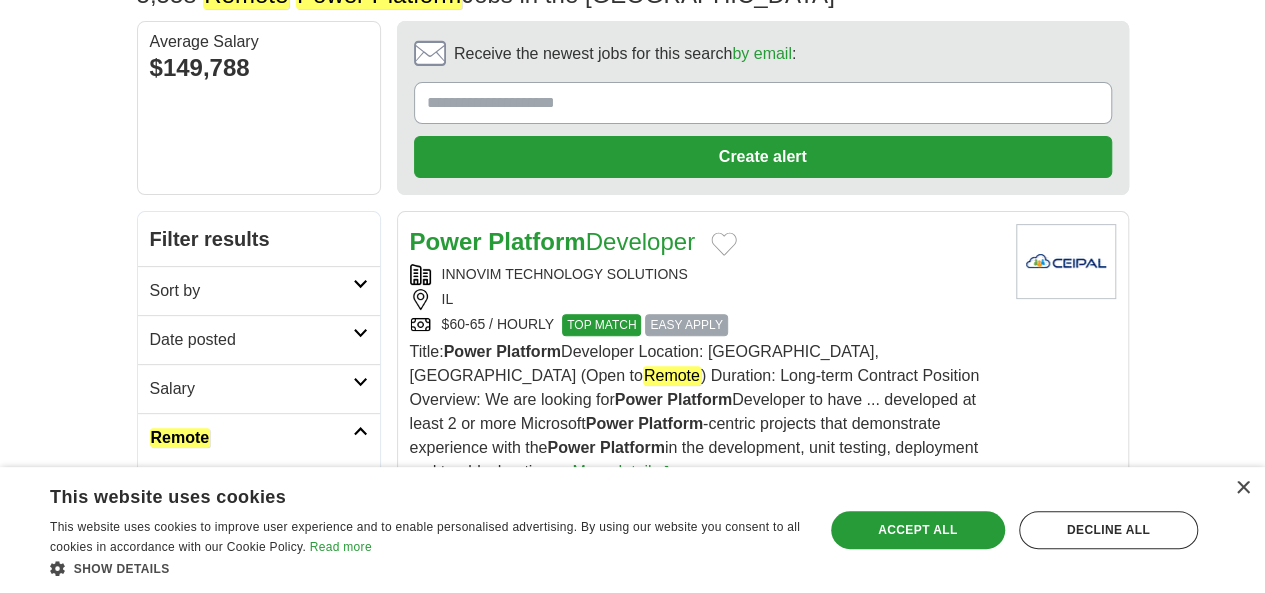 click on "Date posted" at bounding box center [251, 340] 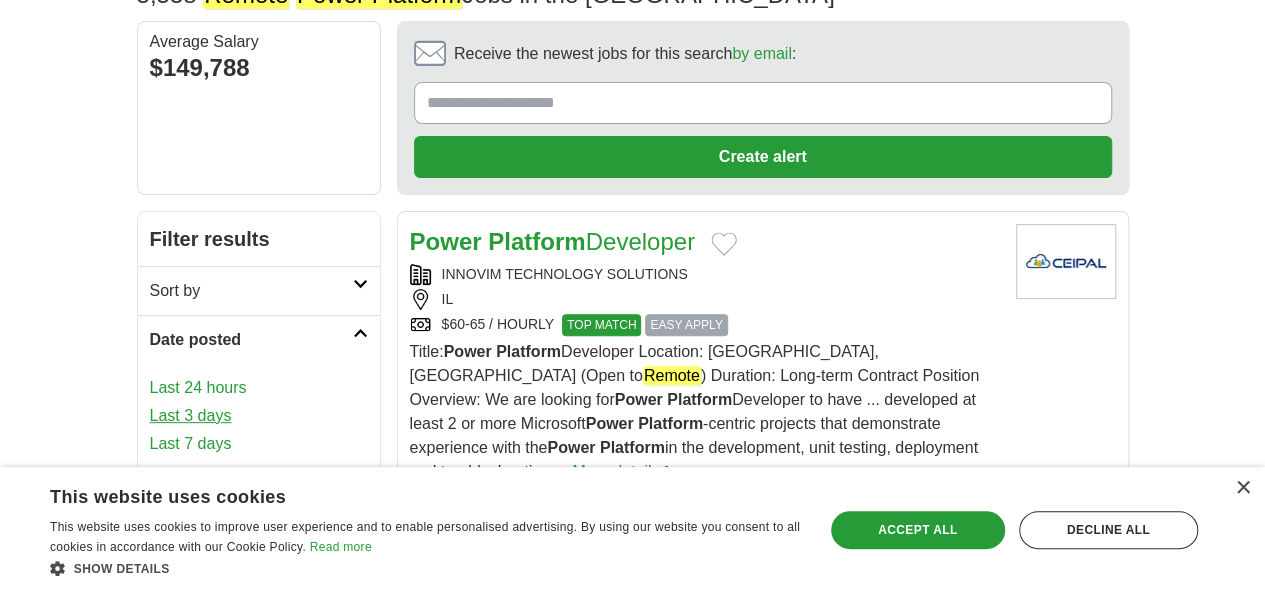 click on "Last 3 days" at bounding box center (259, 416) 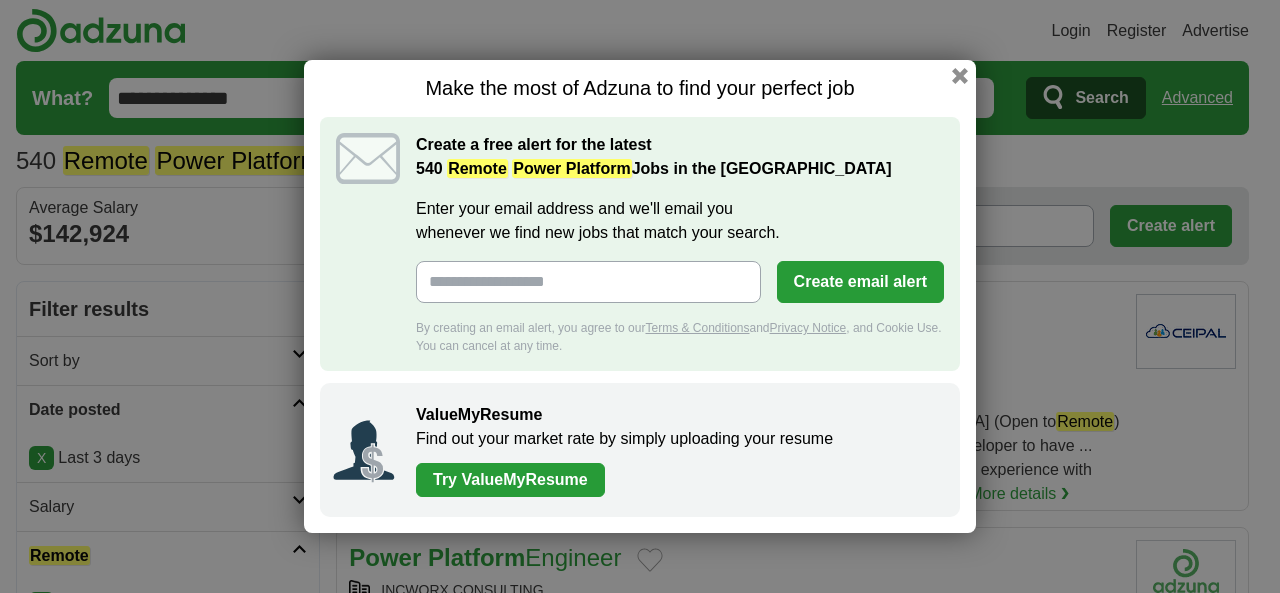 scroll, scrollTop: 0, scrollLeft: 0, axis: both 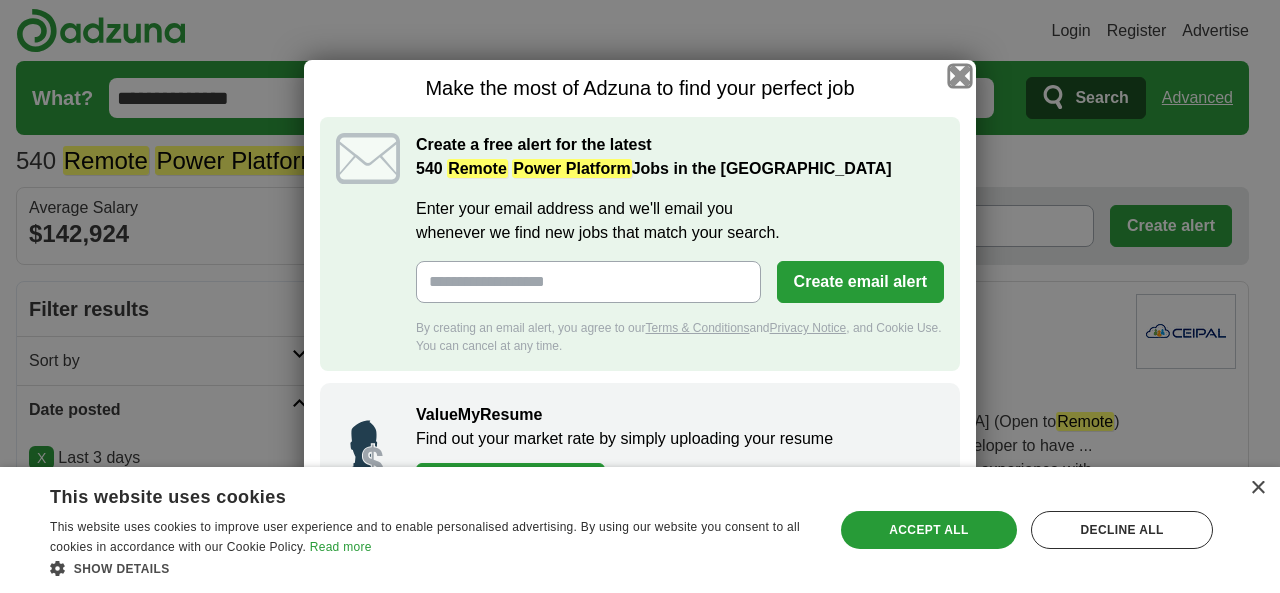click at bounding box center (960, 76) 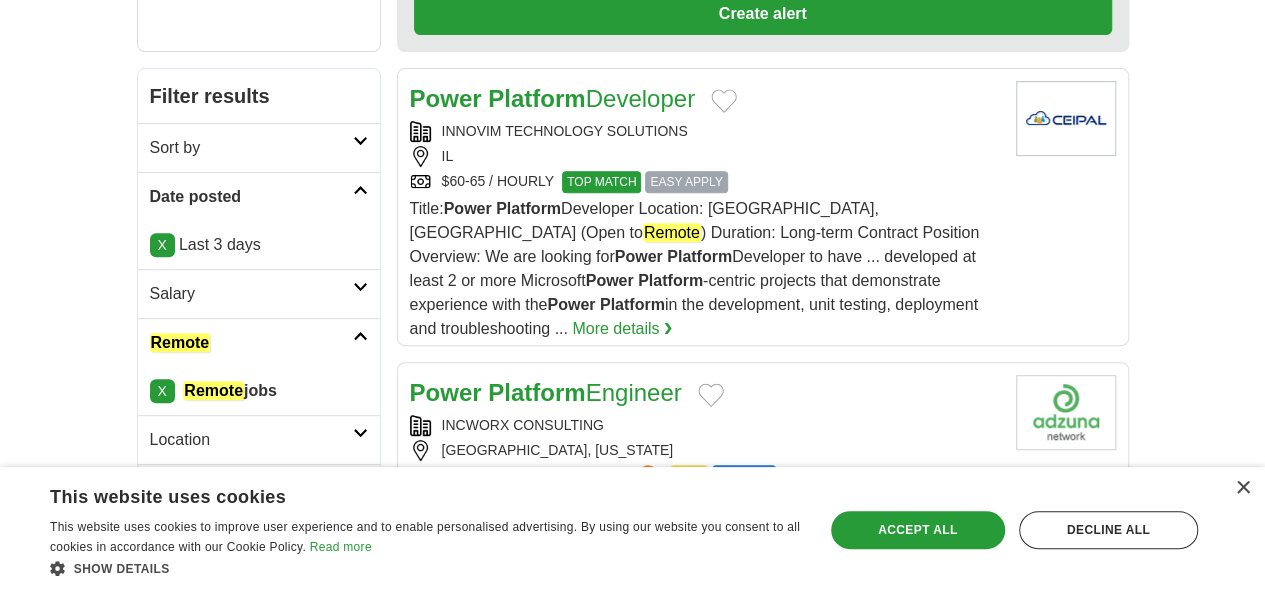 scroll, scrollTop: 333, scrollLeft: 0, axis: vertical 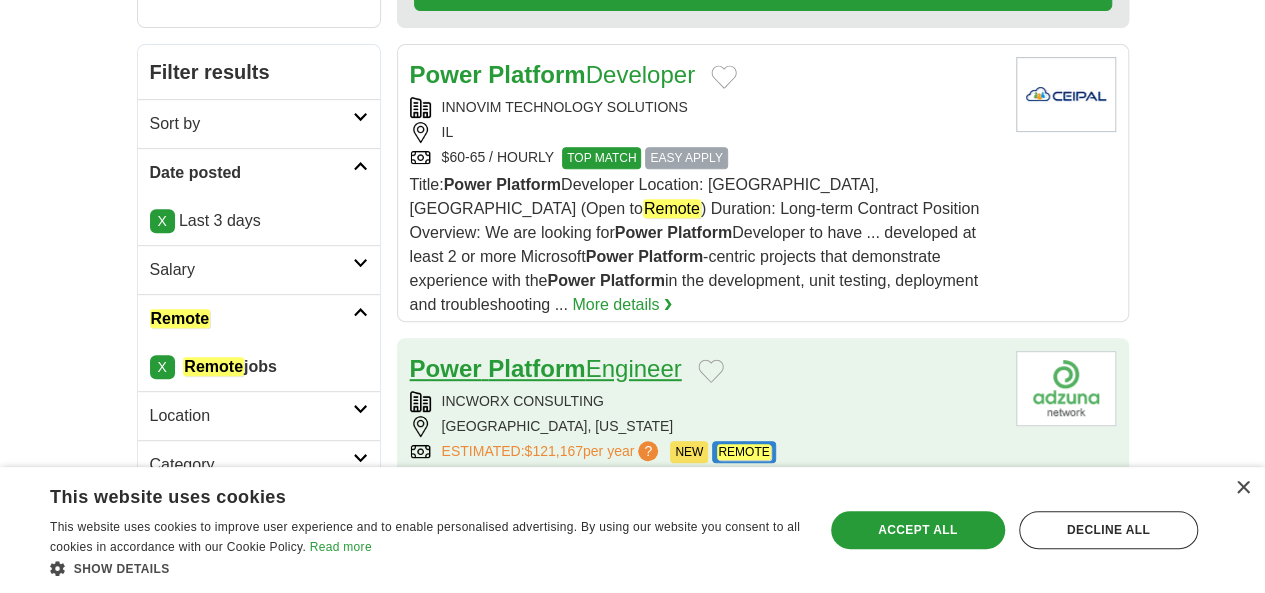 click on "Power   Platform  Engineer" at bounding box center (546, 368) 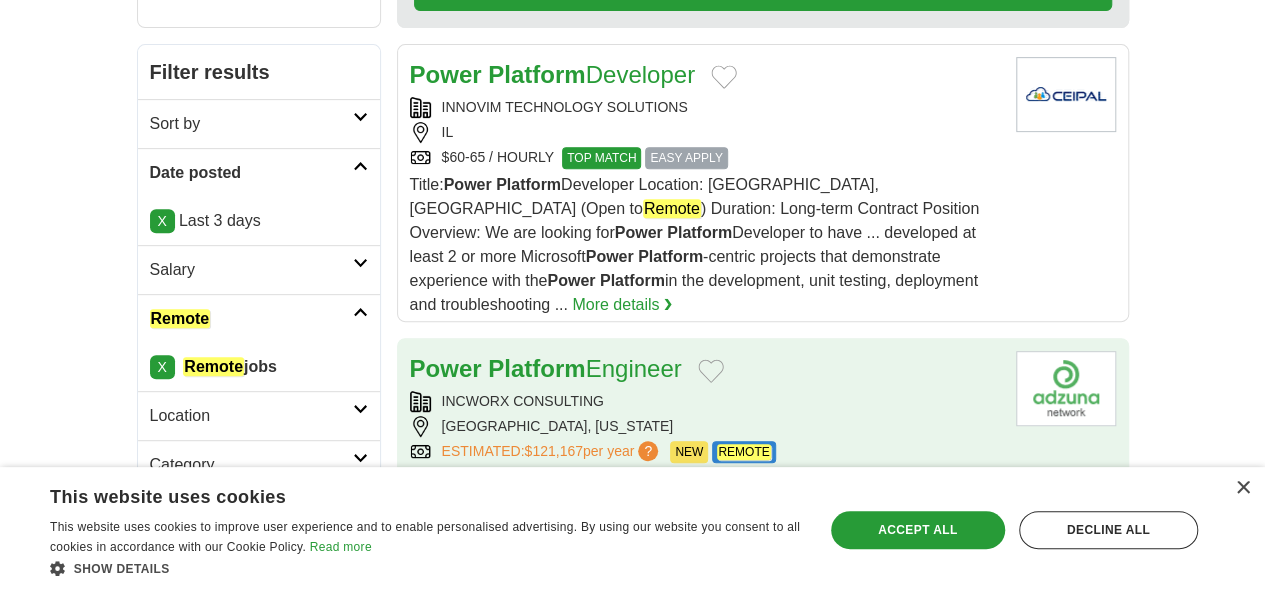 scroll, scrollTop: 166, scrollLeft: 0, axis: vertical 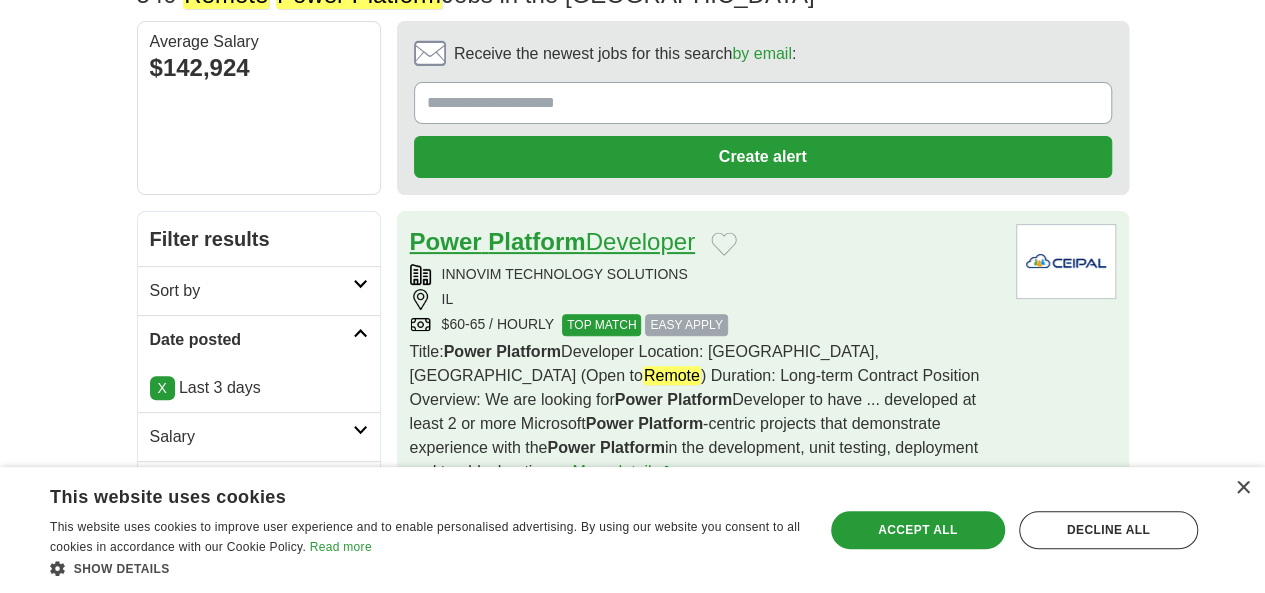 click on "Platform" at bounding box center (536, 241) 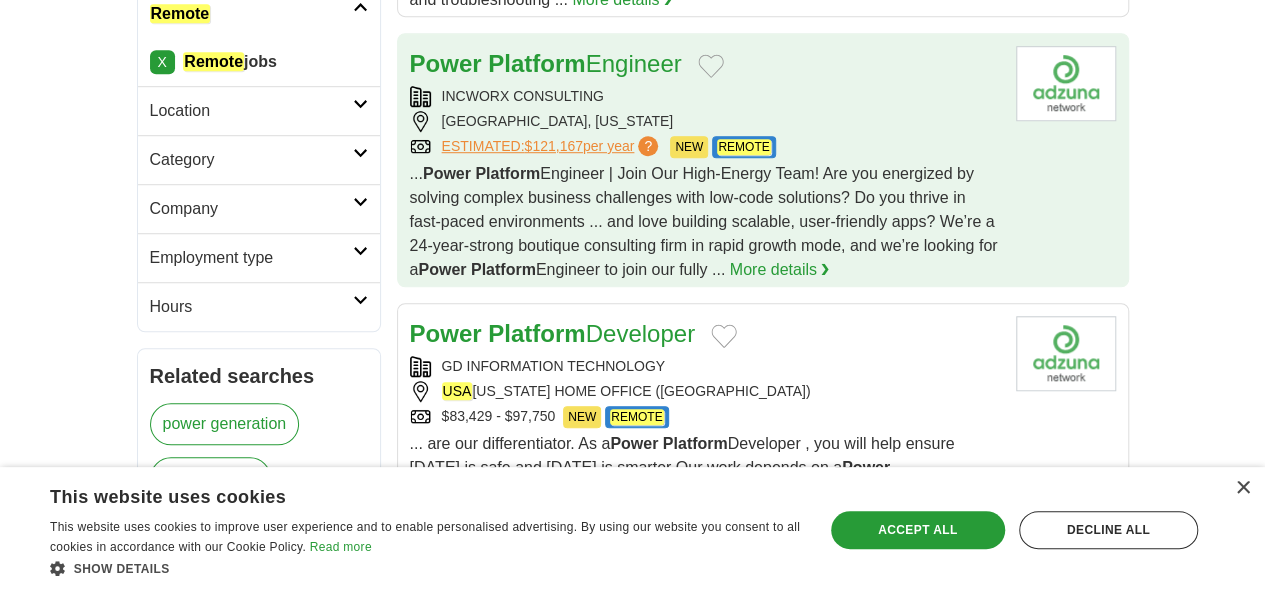 scroll, scrollTop: 666, scrollLeft: 0, axis: vertical 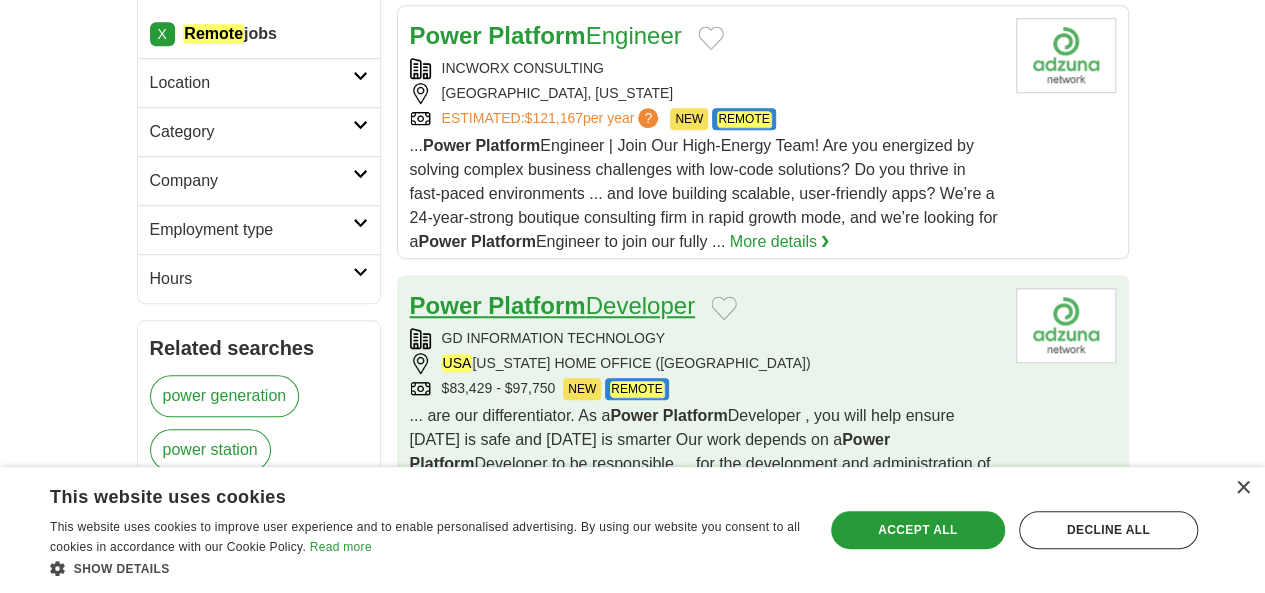 click on "Power" at bounding box center [446, 305] 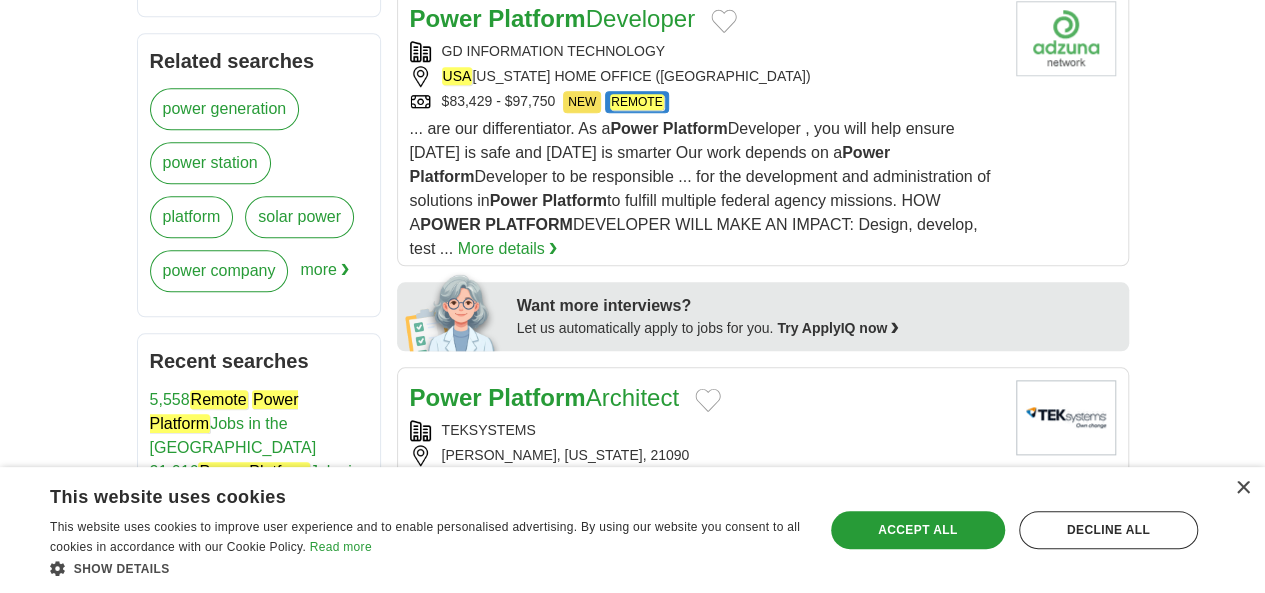 scroll, scrollTop: 1000, scrollLeft: 0, axis: vertical 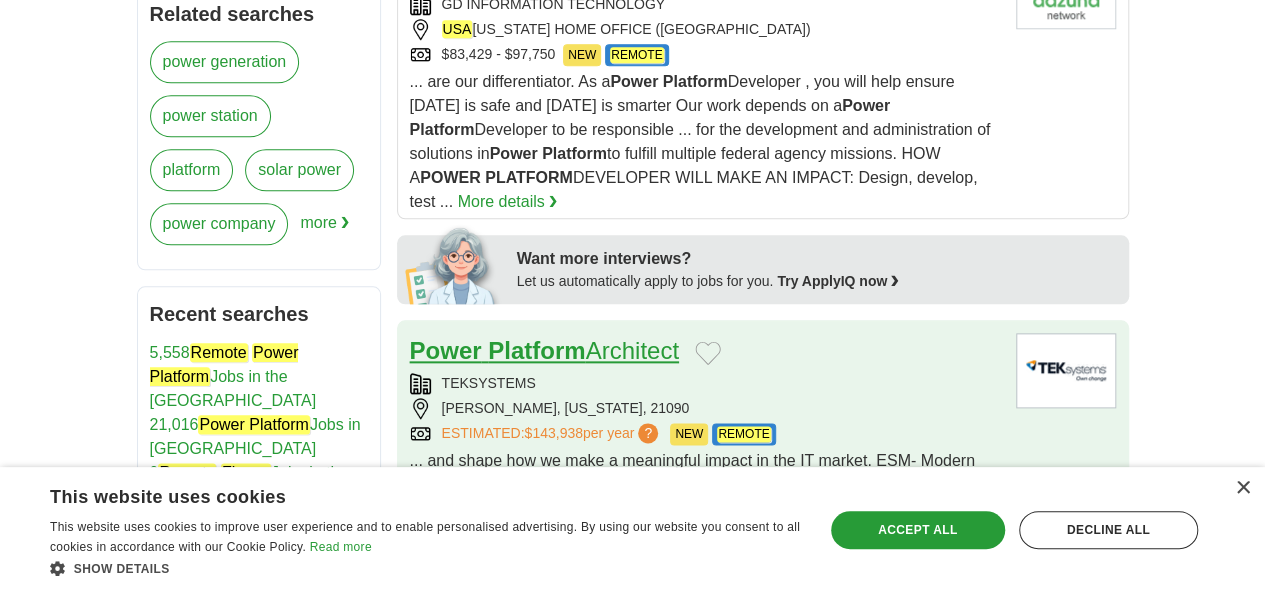 click on "Platform" at bounding box center (536, 350) 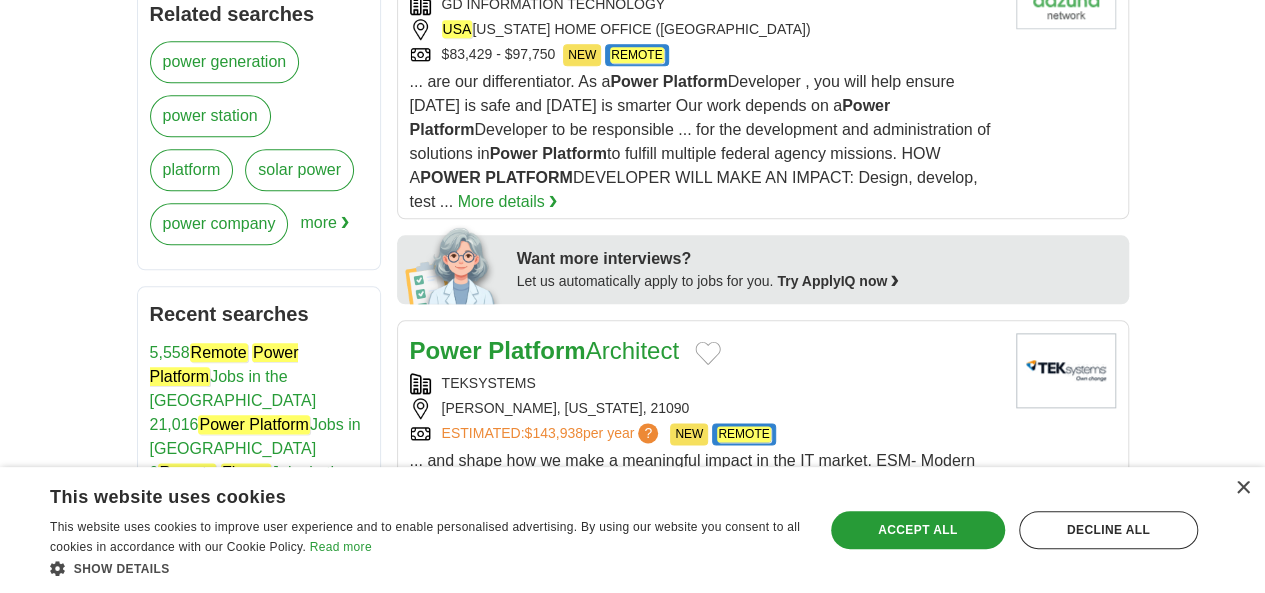 scroll, scrollTop: 1166, scrollLeft: 0, axis: vertical 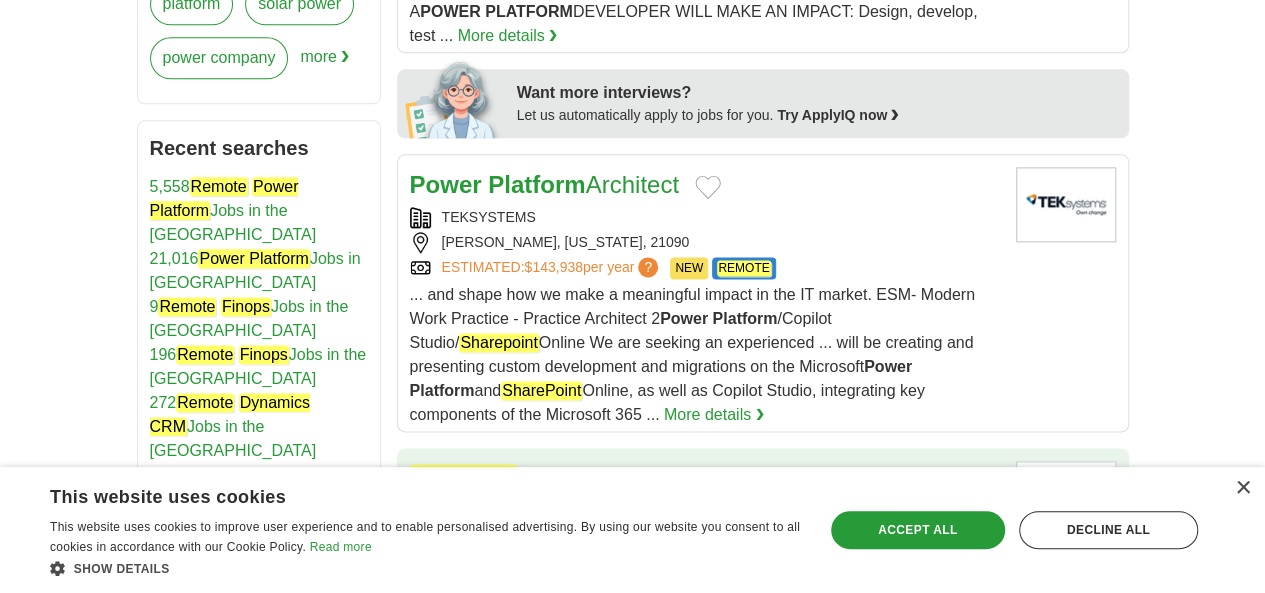 click on "Power" at bounding box center (560, 478) 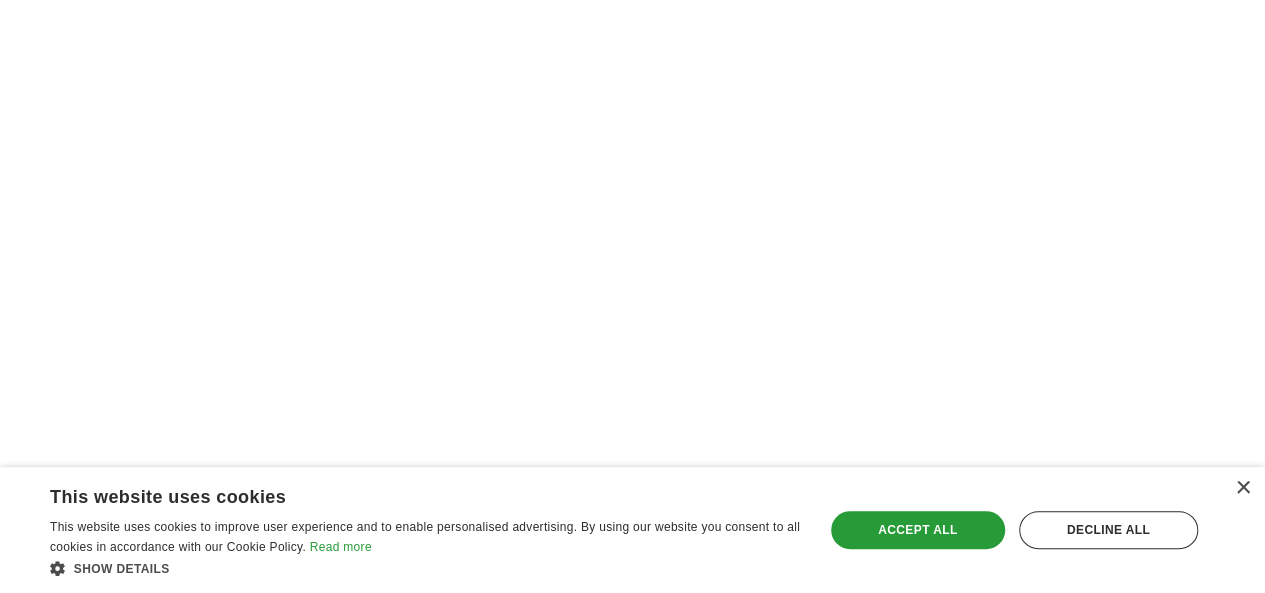 scroll, scrollTop: 3873, scrollLeft: 0, axis: vertical 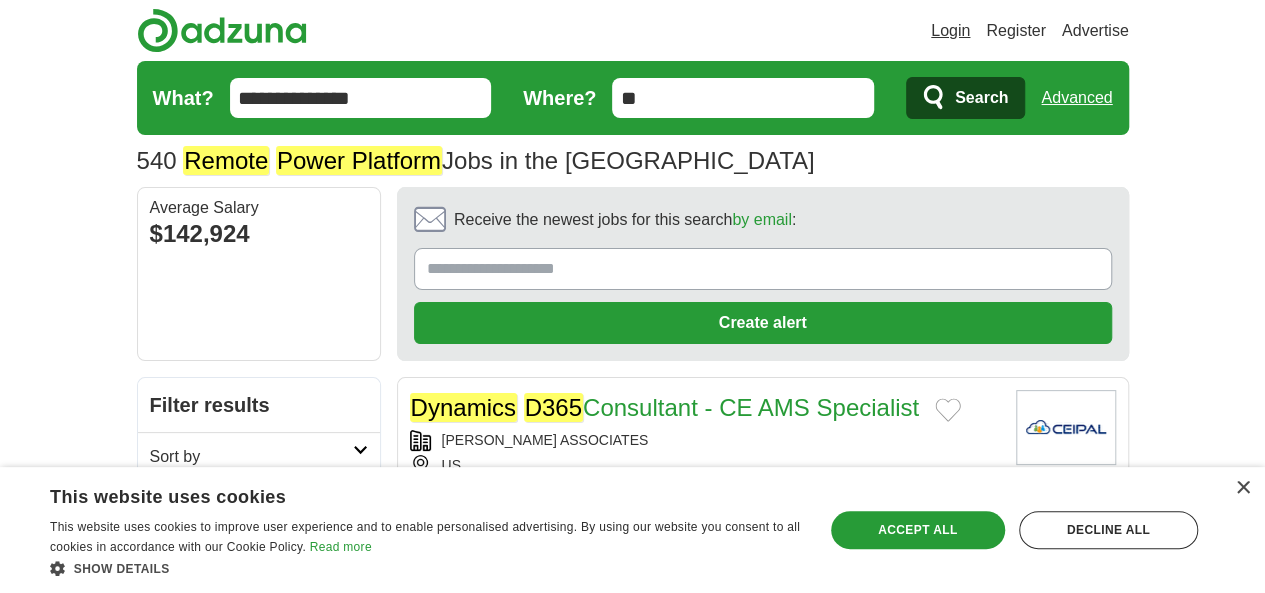 click on "Login" at bounding box center (950, 31) 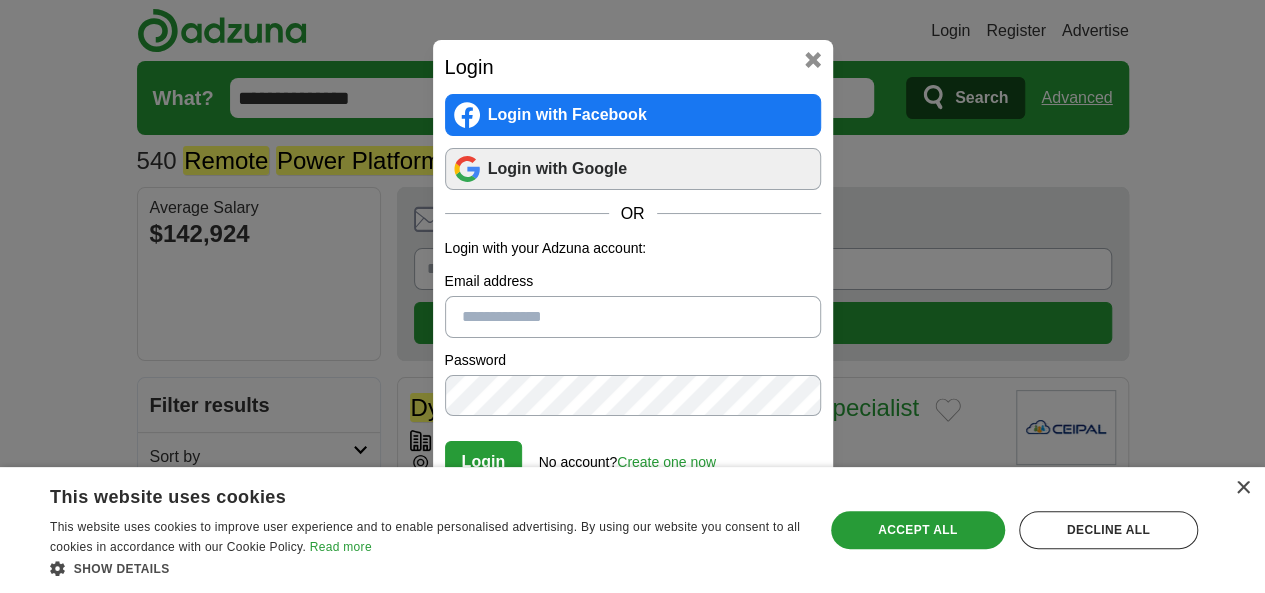 click on "Login with Google" at bounding box center (633, 169) 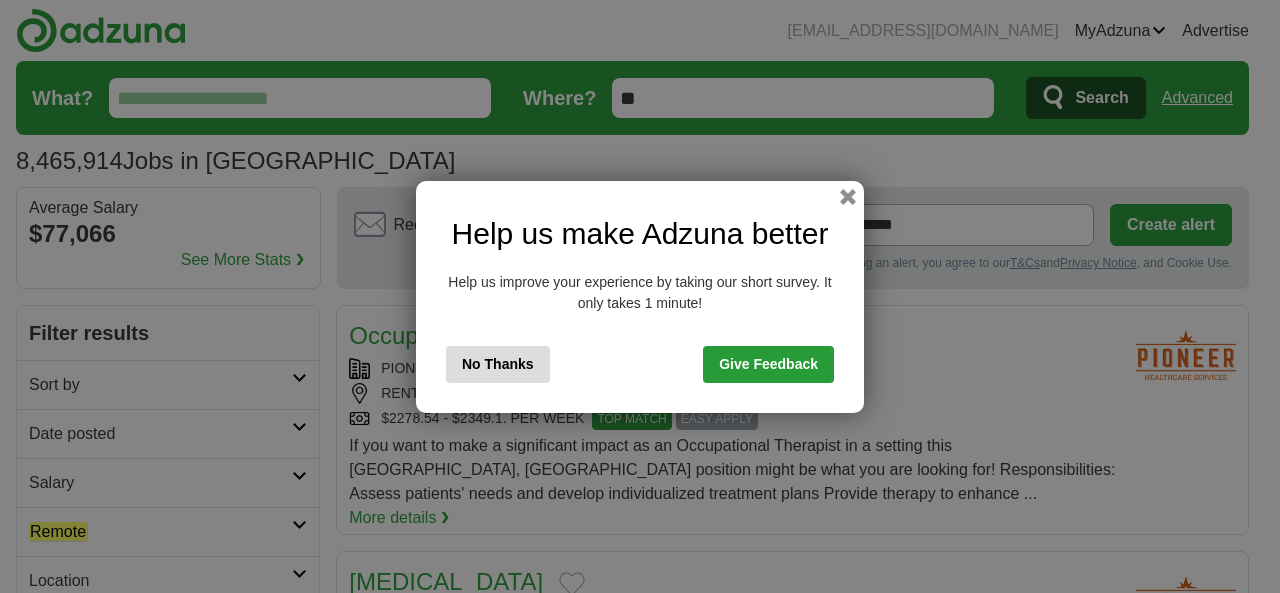 scroll, scrollTop: 0, scrollLeft: 0, axis: both 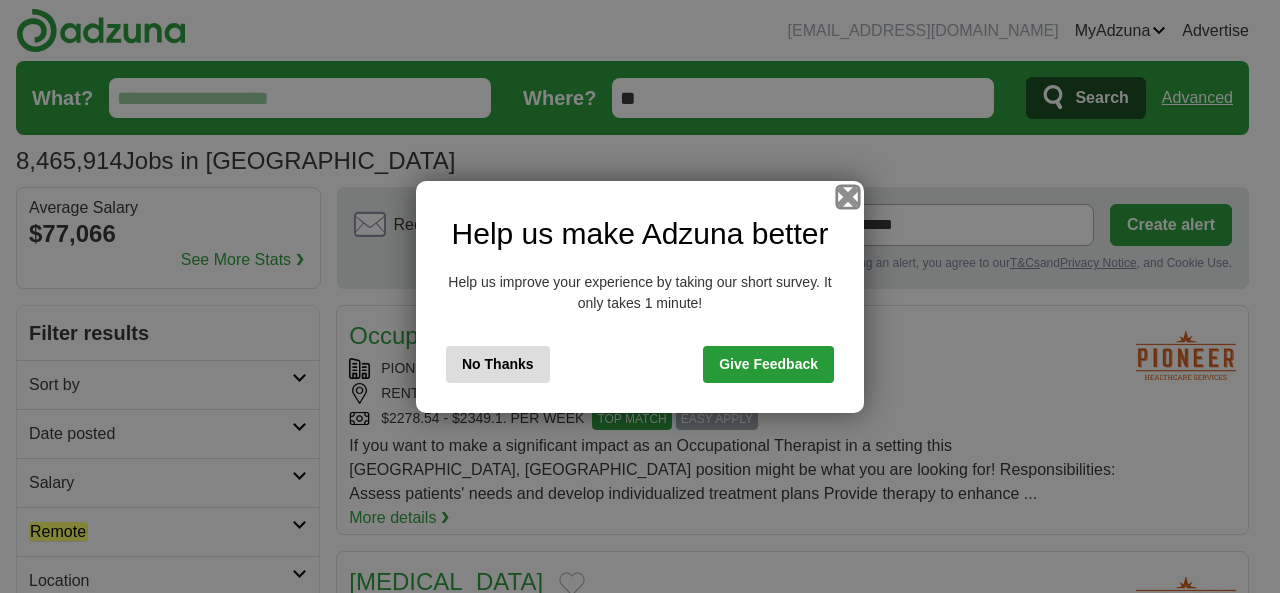 click at bounding box center [848, 196] 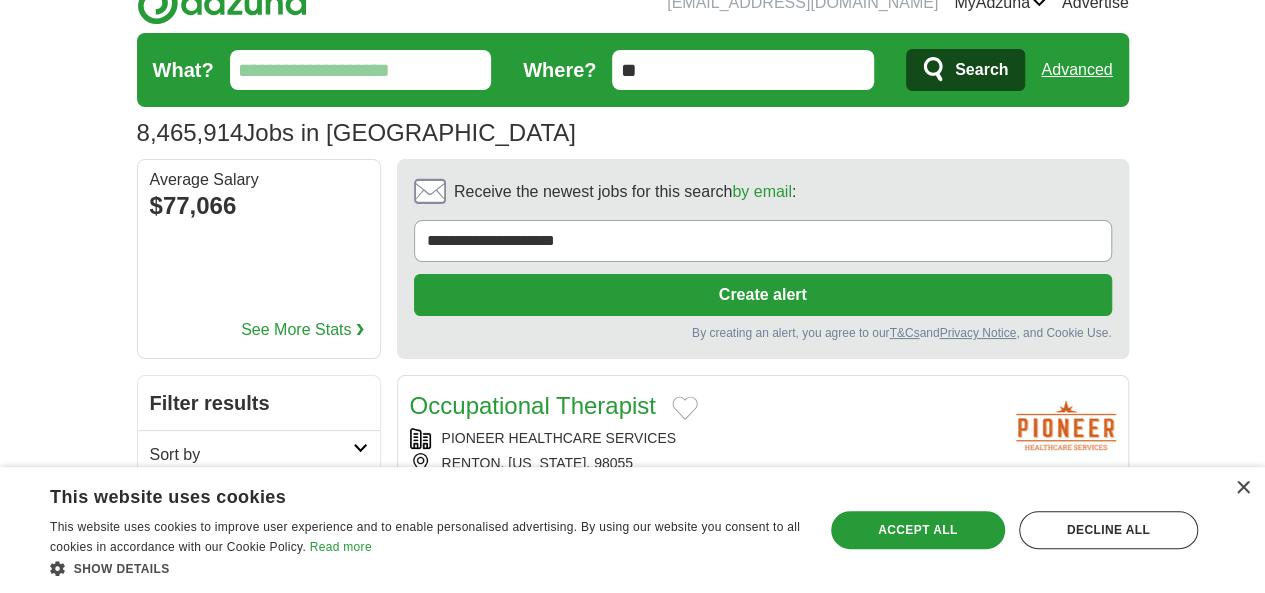 scroll, scrollTop: 0, scrollLeft: 0, axis: both 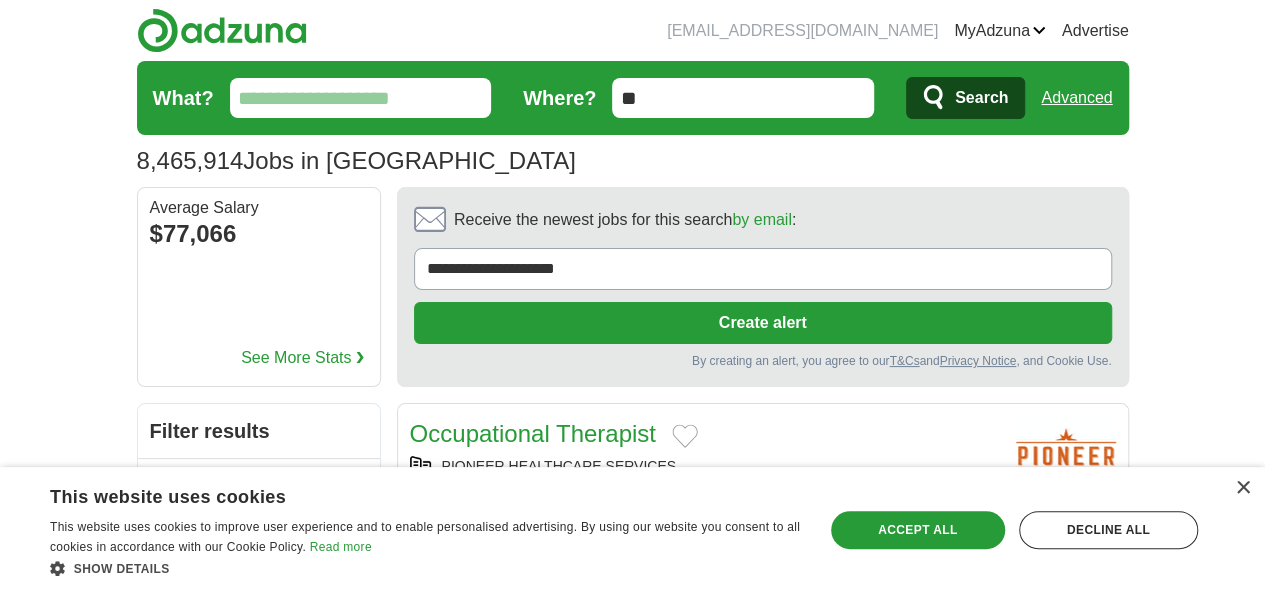 click on "What?" at bounding box center (361, 98) 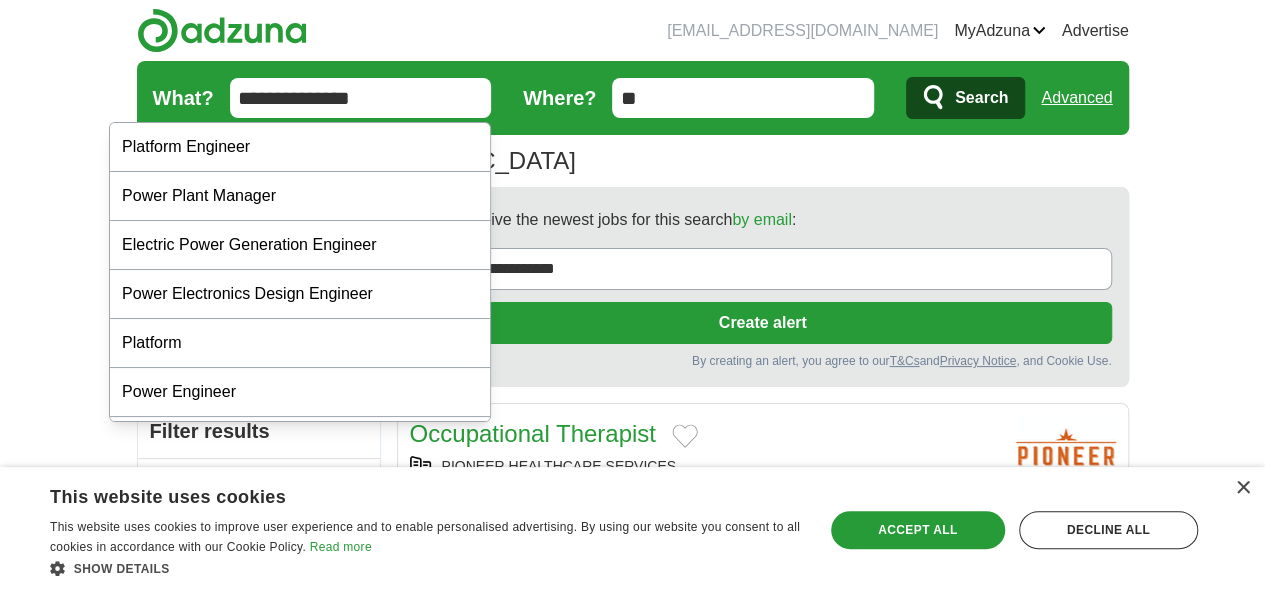 type on "**********" 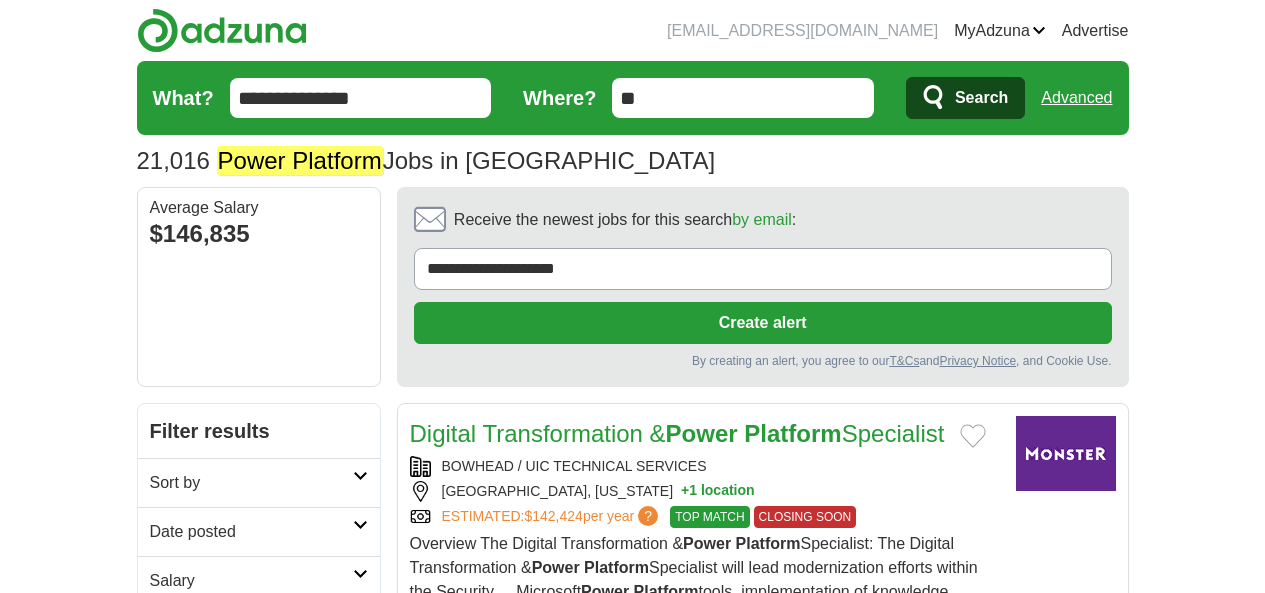 scroll, scrollTop: 0, scrollLeft: 0, axis: both 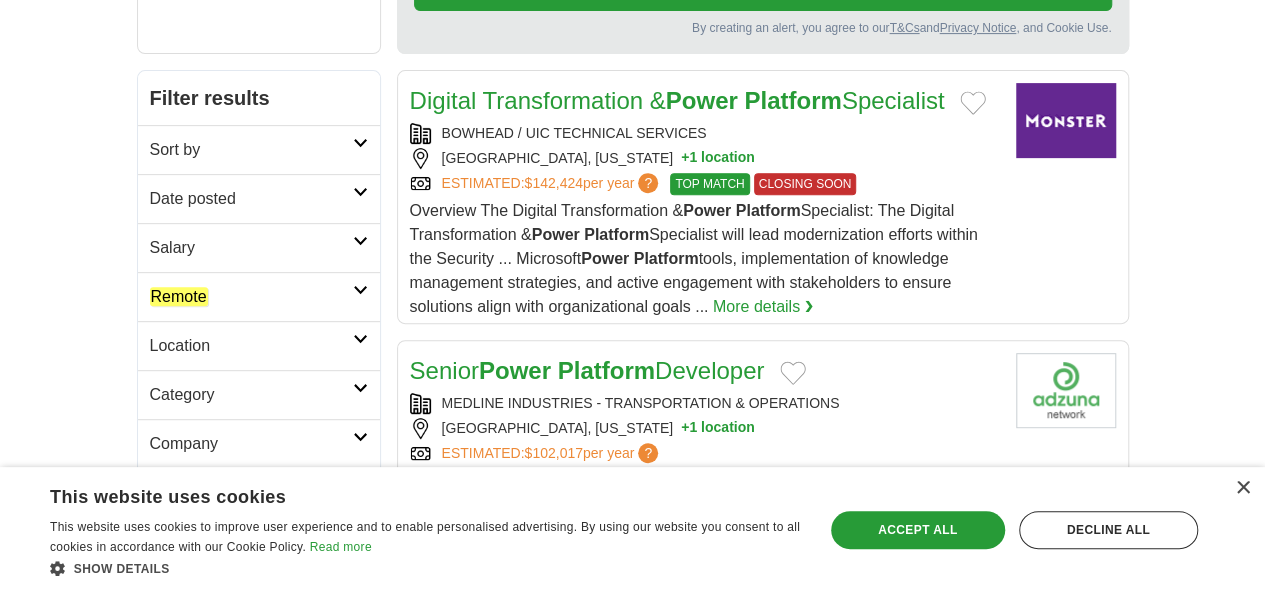click on "Remote" 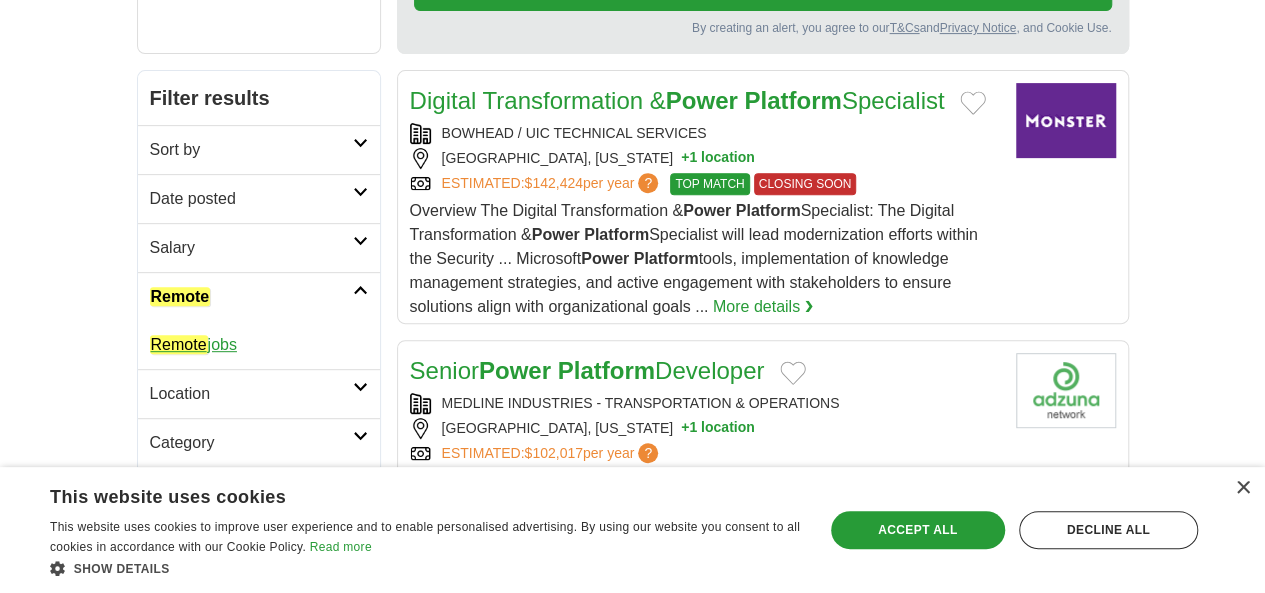 click on "Remote" 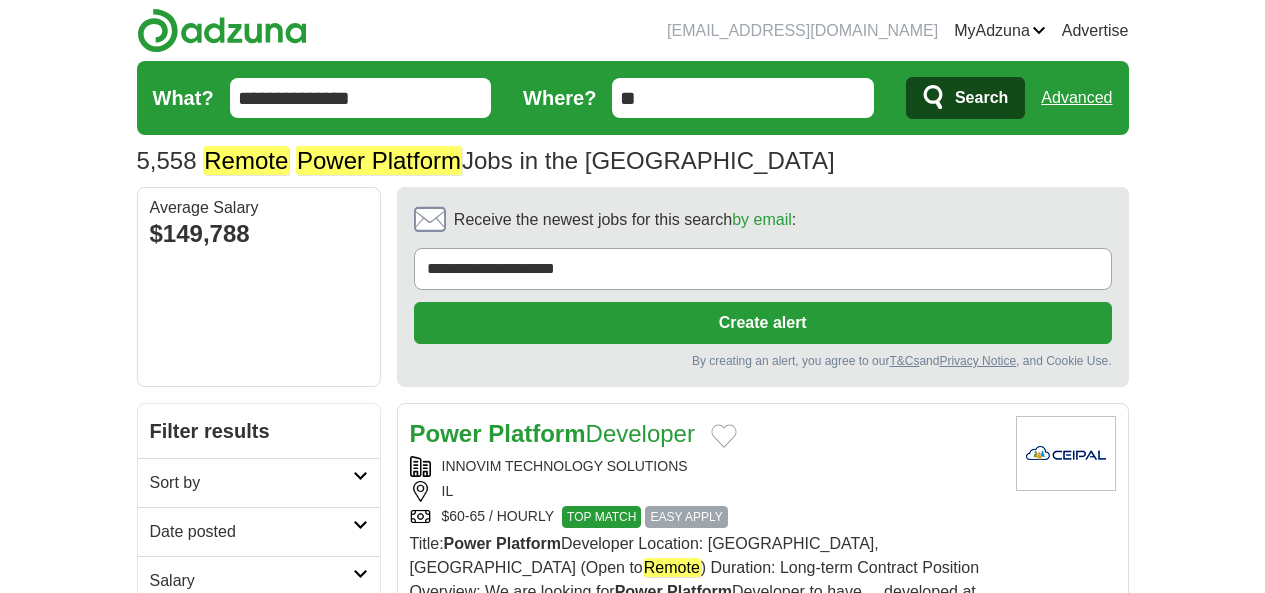 scroll, scrollTop: 0, scrollLeft: 0, axis: both 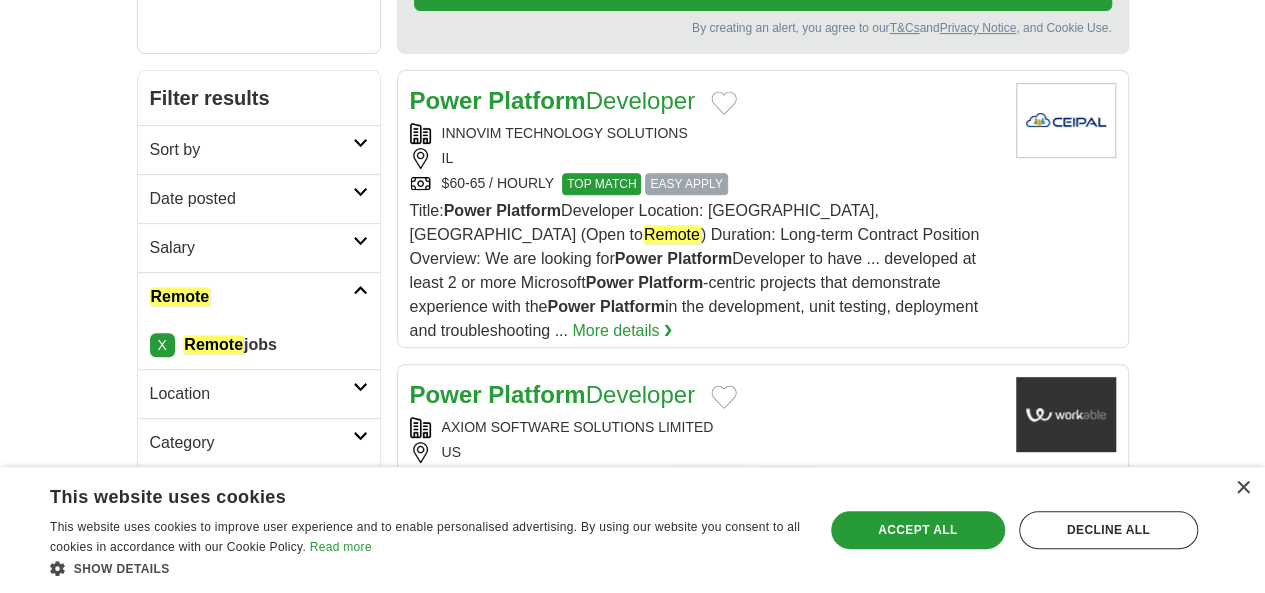 click on "Date posted" at bounding box center [251, 199] 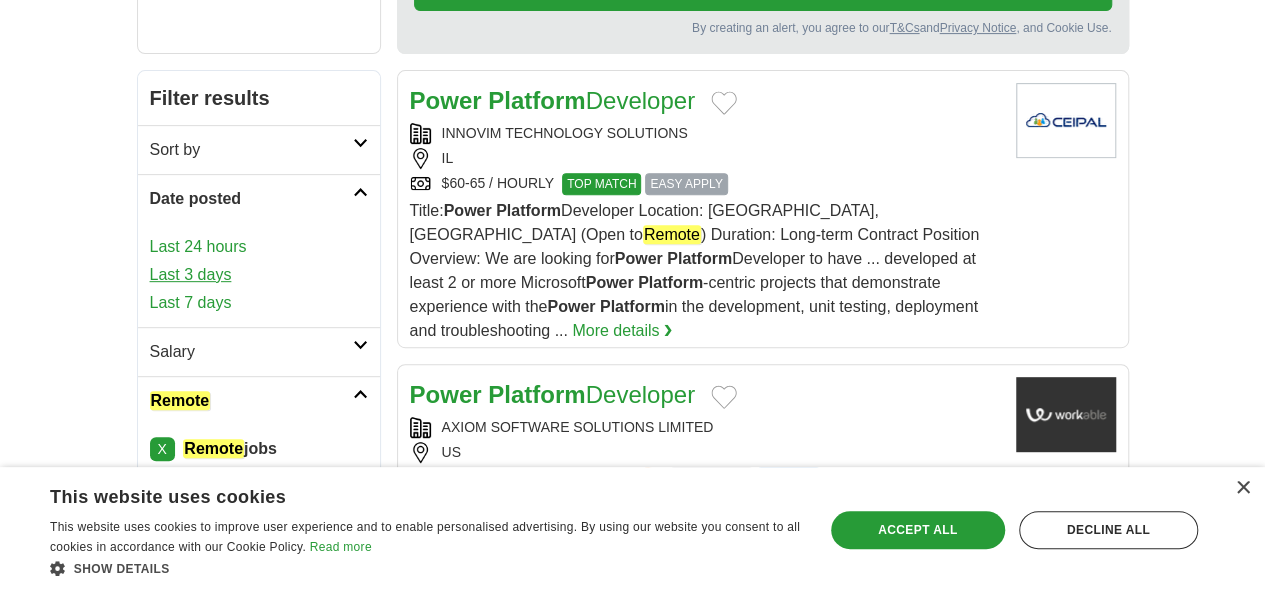 click on "Last 3 days" at bounding box center (259, 275) 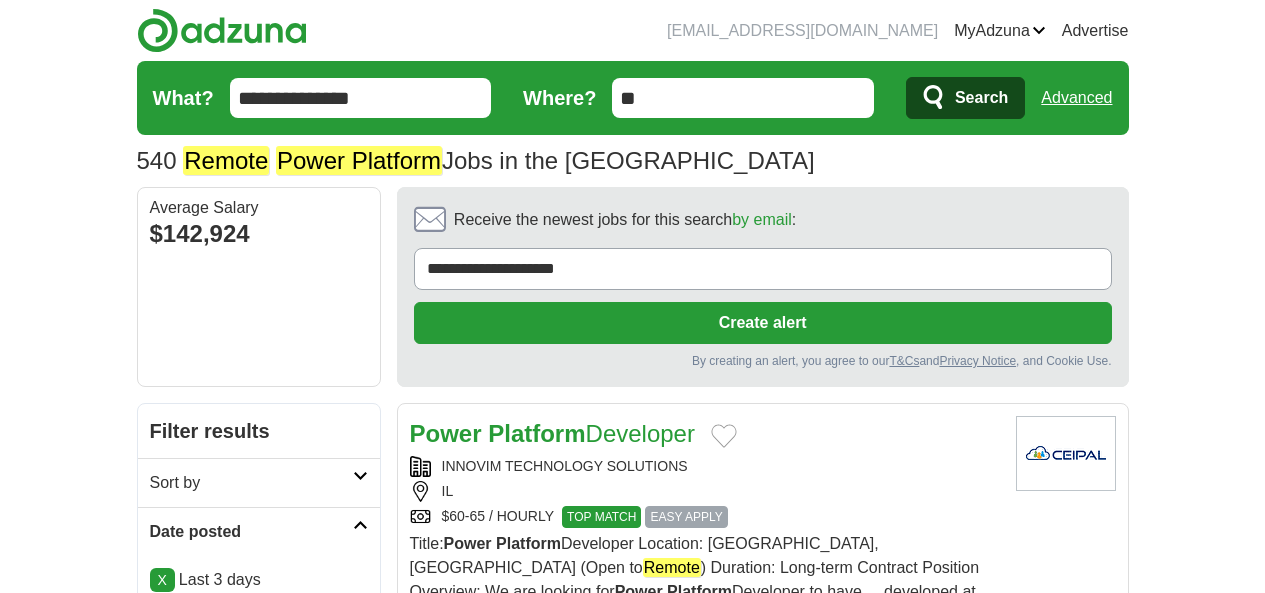 scroll, scrollTop: 356, scrollLeft: 0, axis: vertical 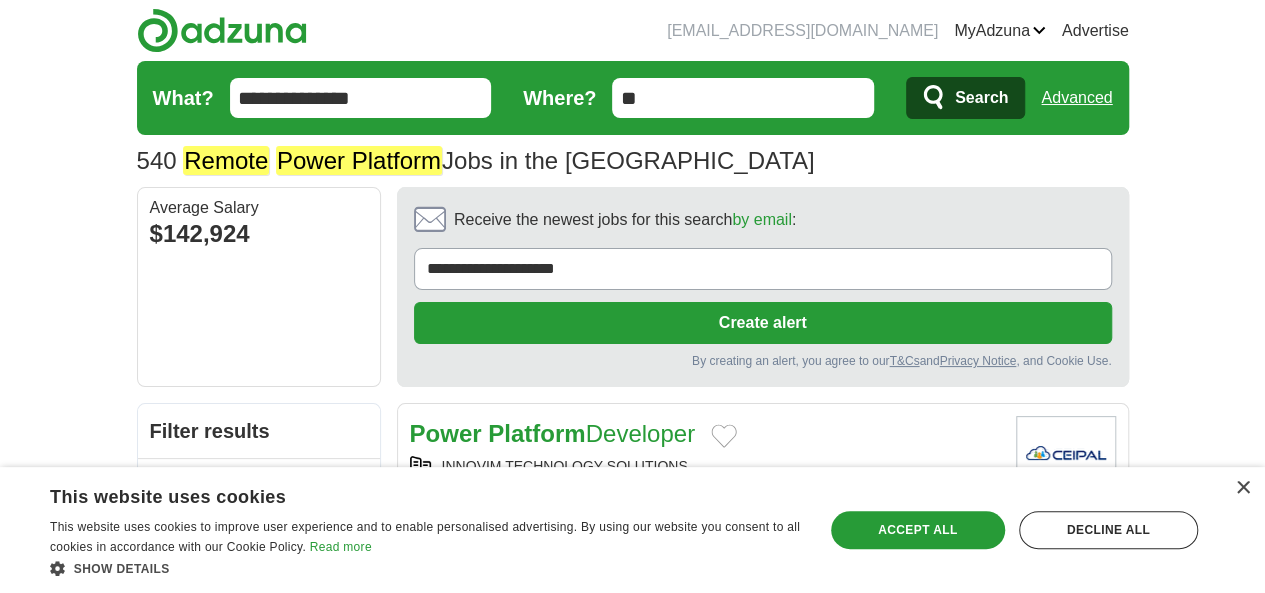 click on "**********" at bounding box center (361, 98) 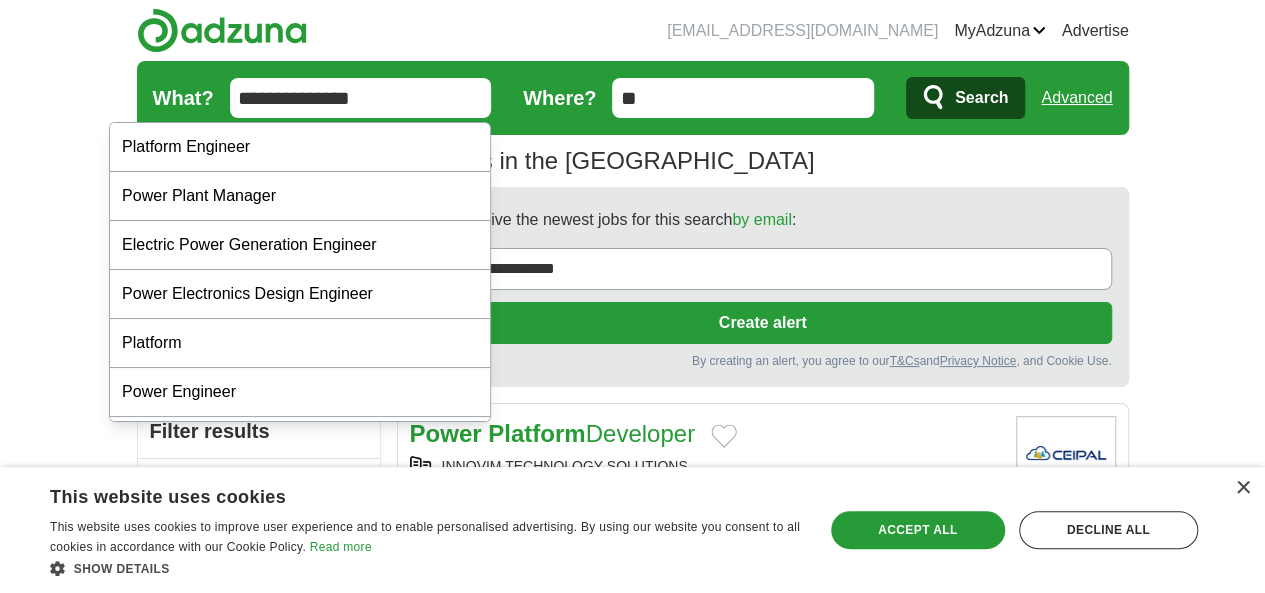 click on "**********" at bounding box center (361, 98) 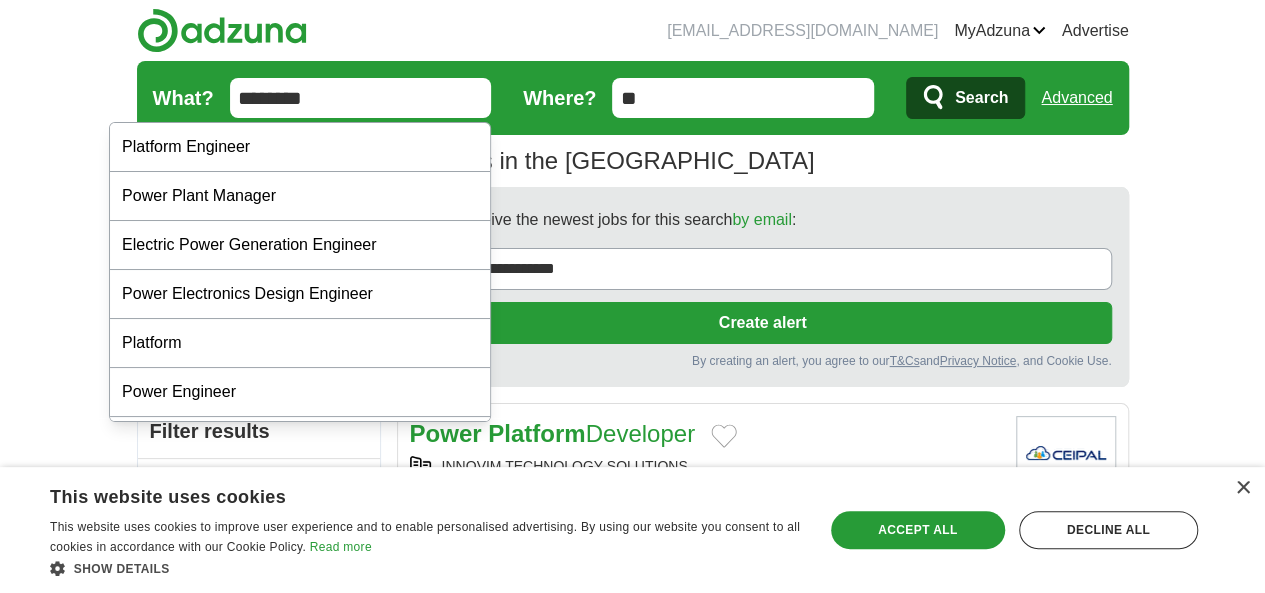 type on "********" 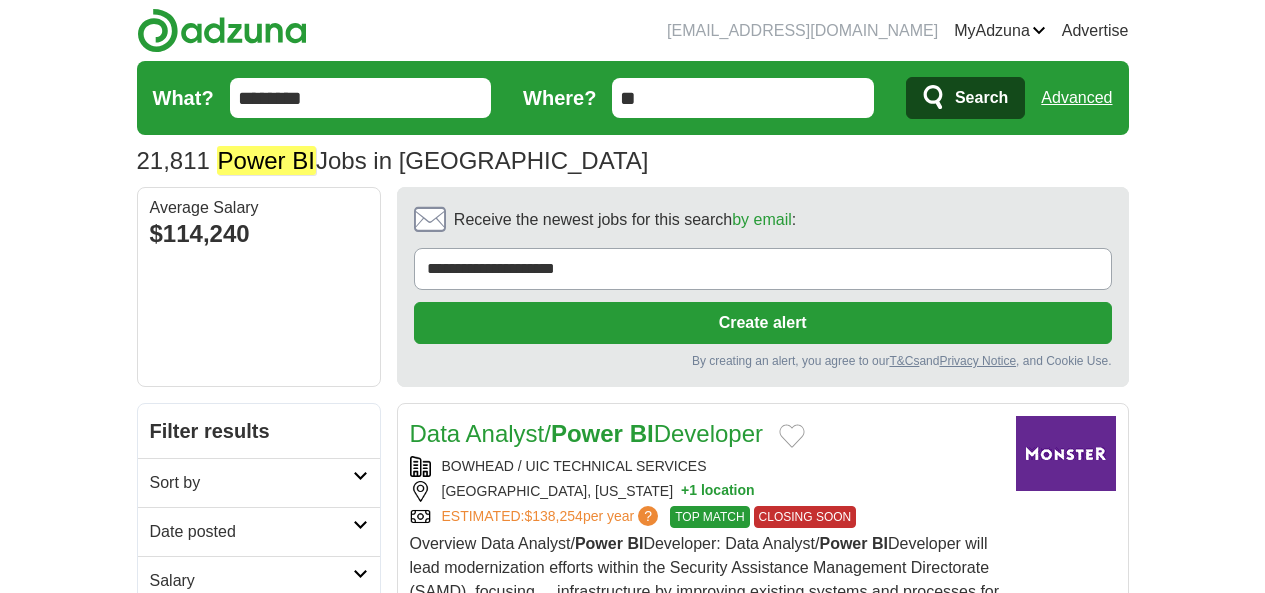 scroll, scrollTop: 0, scrollLeft: 0, axis: both 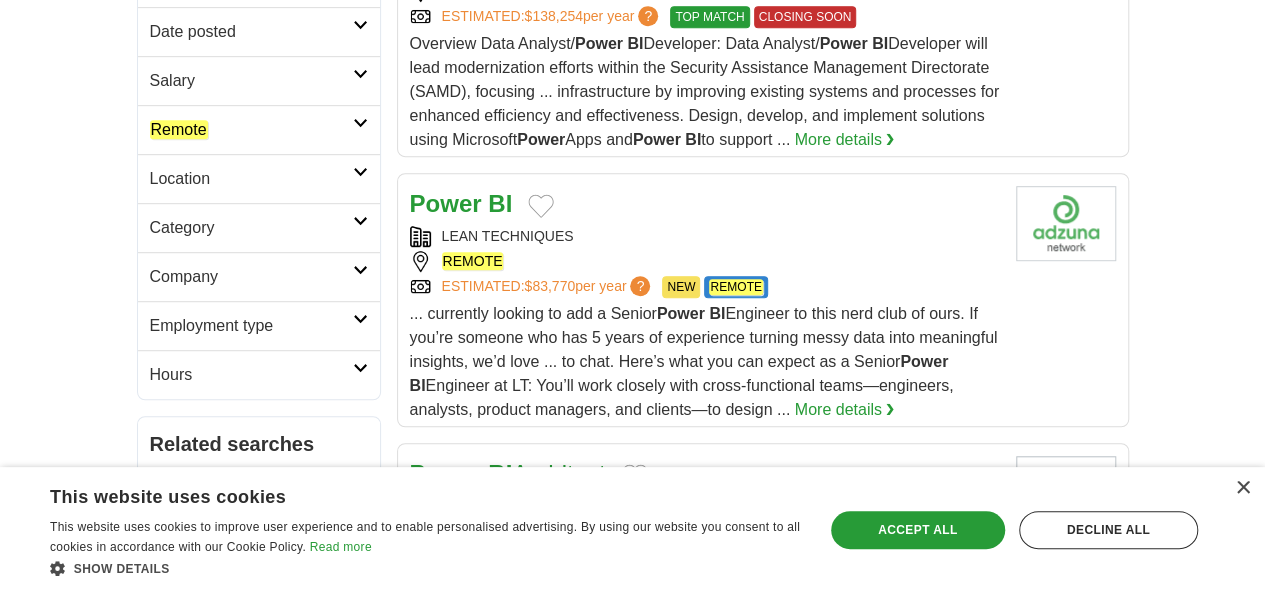 click on "Remote" 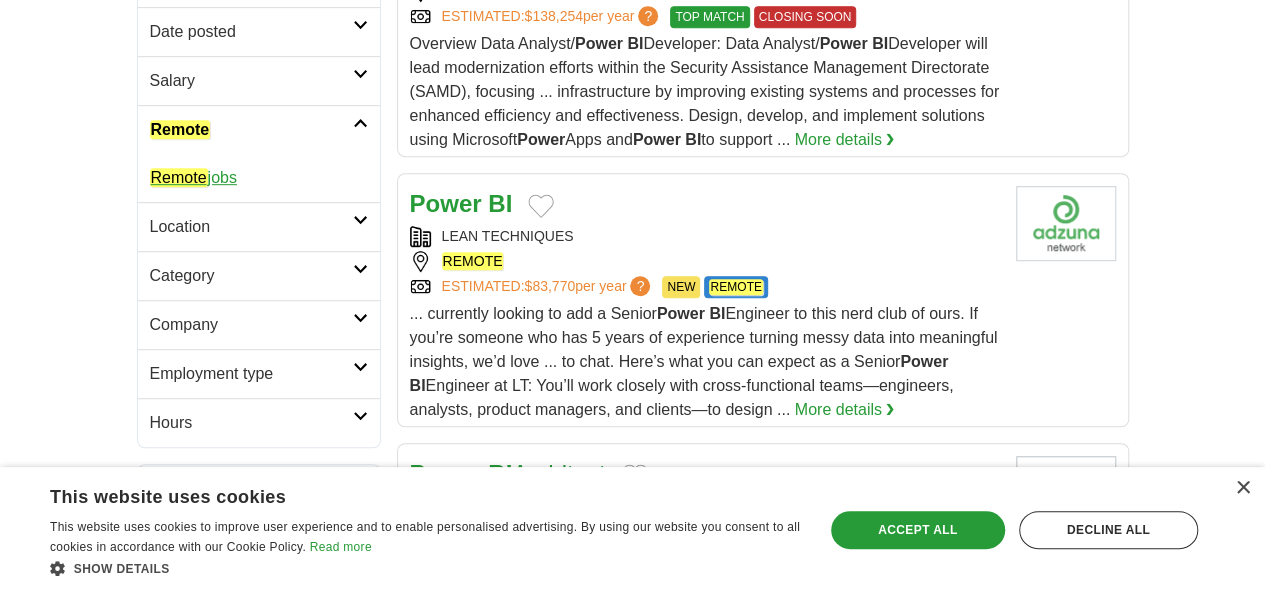 click on "Remote" 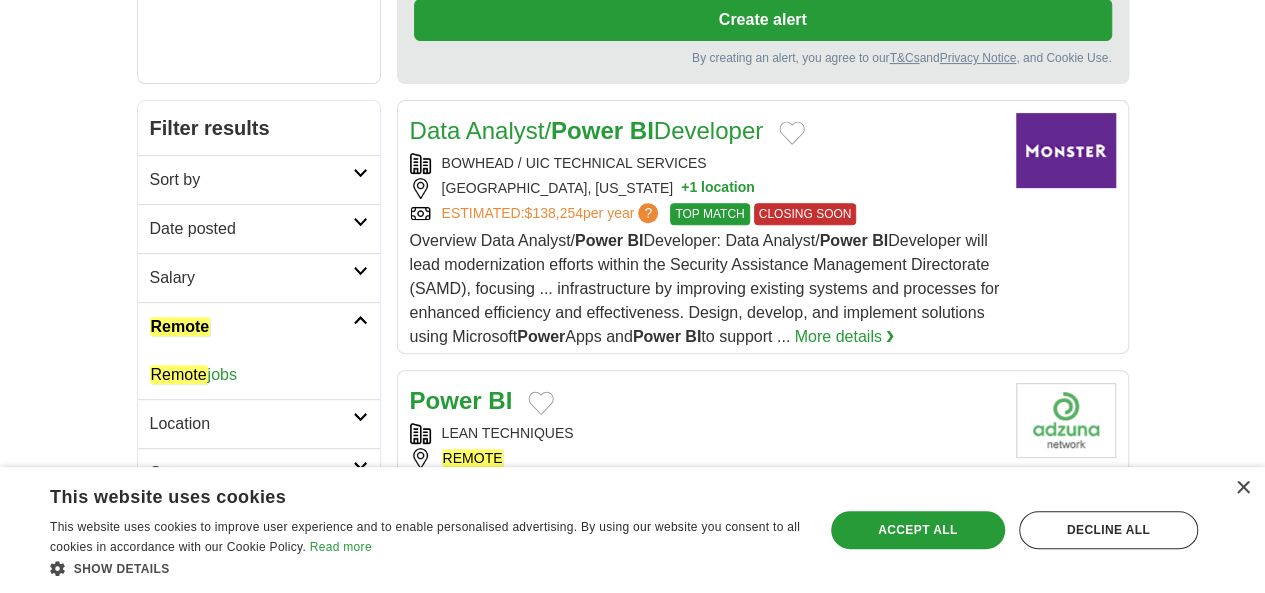 scroll, scrollTop: 0, scrollLeft: 0, axis: both 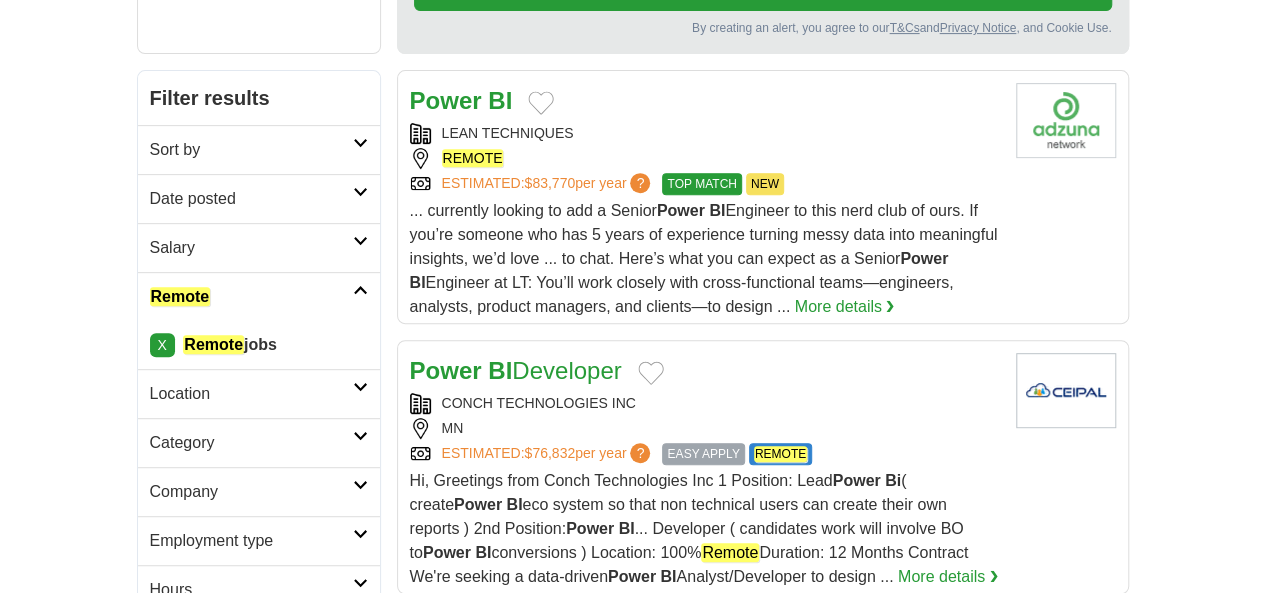 click on "Date posted" at bounding box center (251, 199) 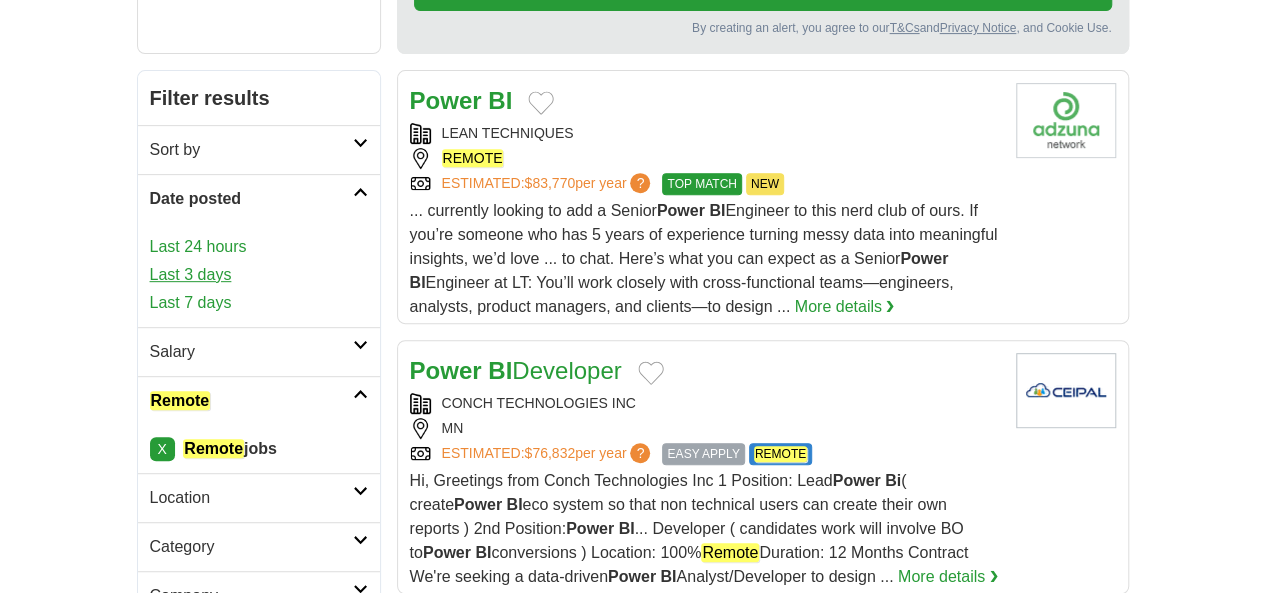click on "Last 3 days" at bounding box center (259, 275) 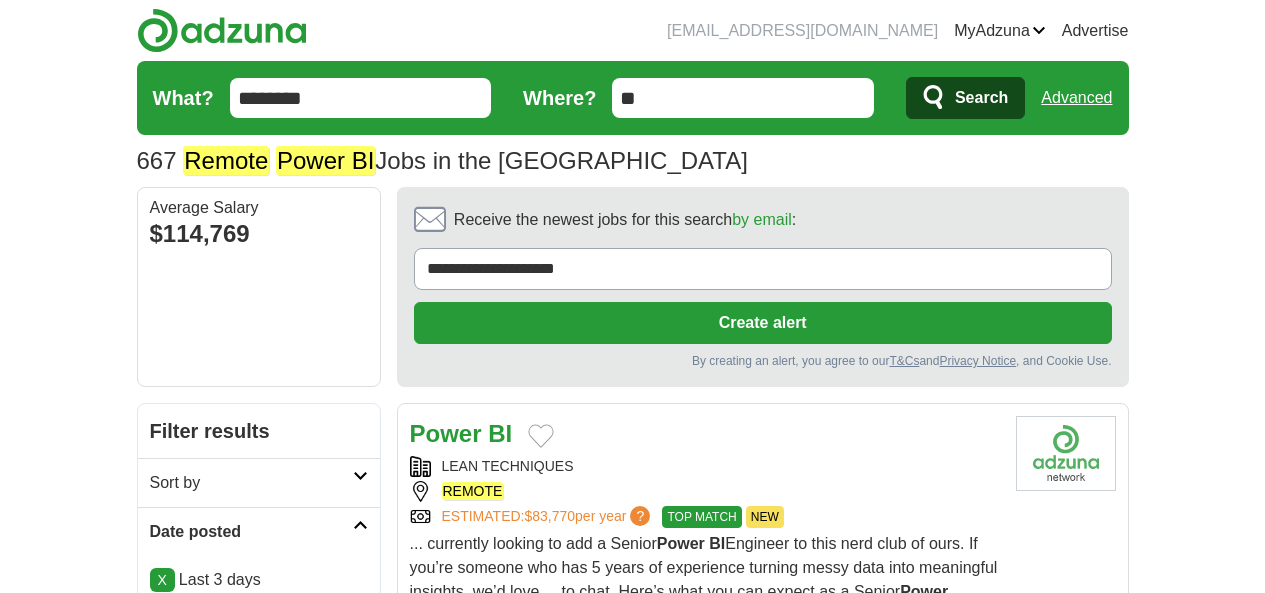 scroll, scrollTop: 0, scrollLeft: 0, axis: both 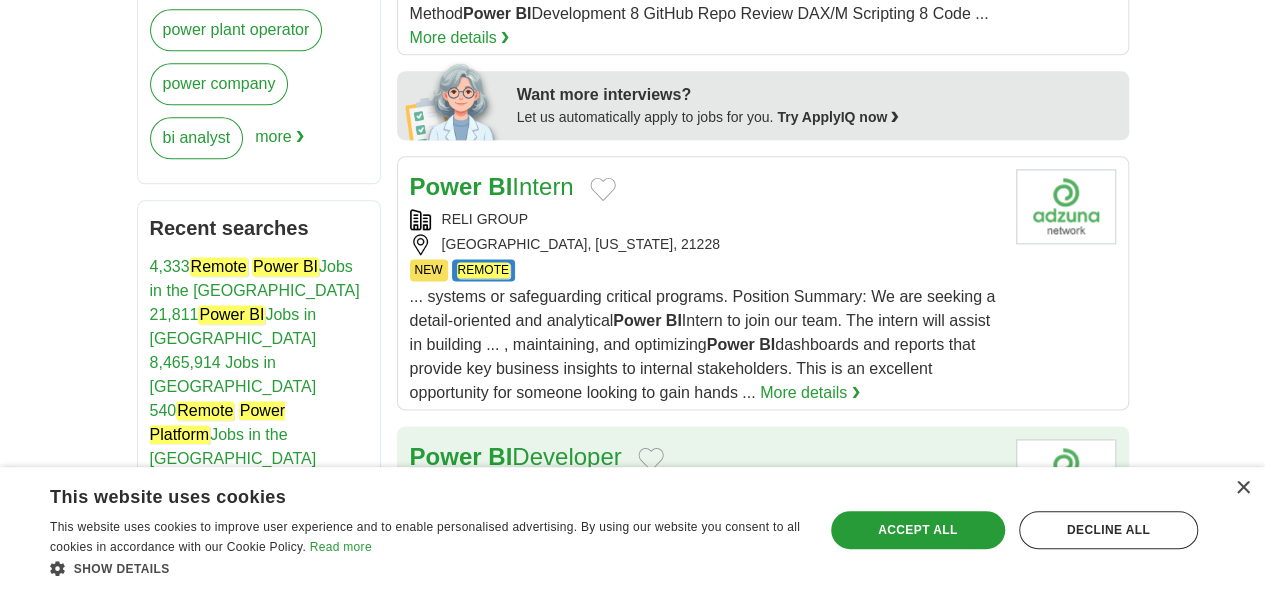 click on "Power   BI  Developer" at bounding box center [516, 456] 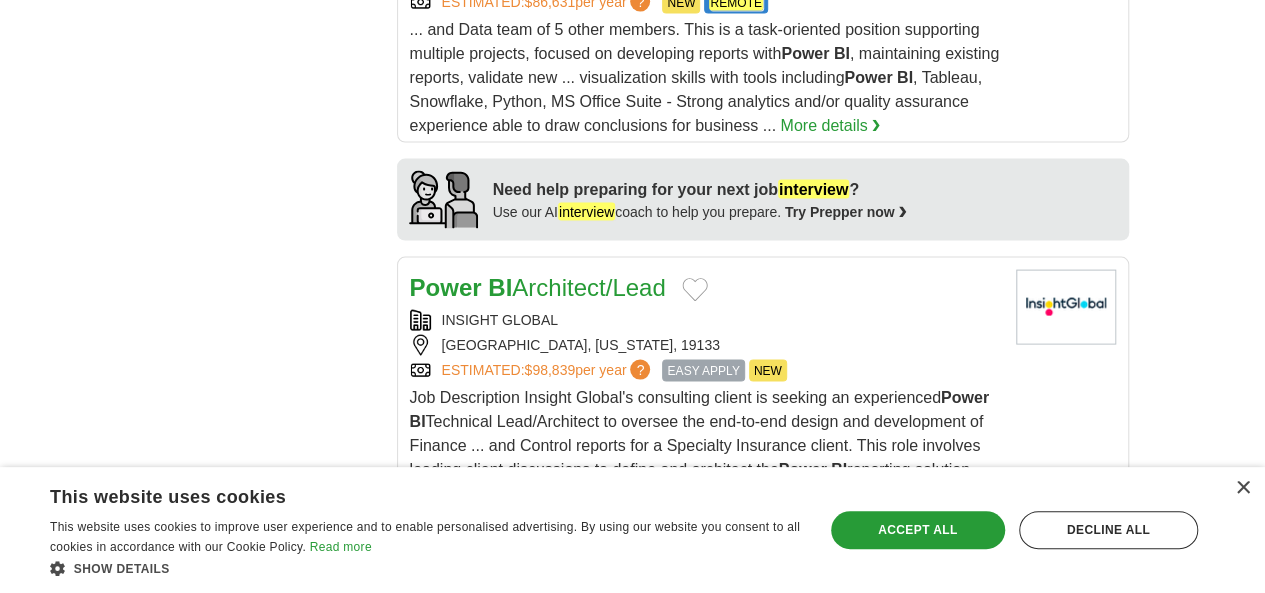 scroll, scrollTop: 2000, scrollLeft: 0, axis: vertical 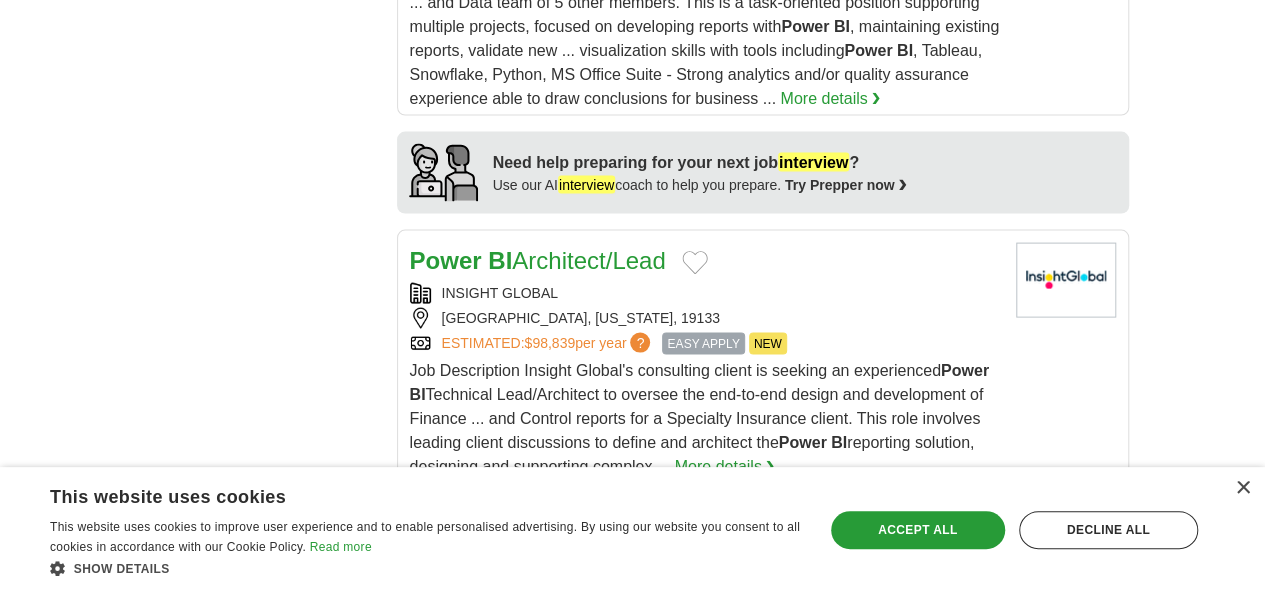 click on "BI" at bounding box center (500, 530) 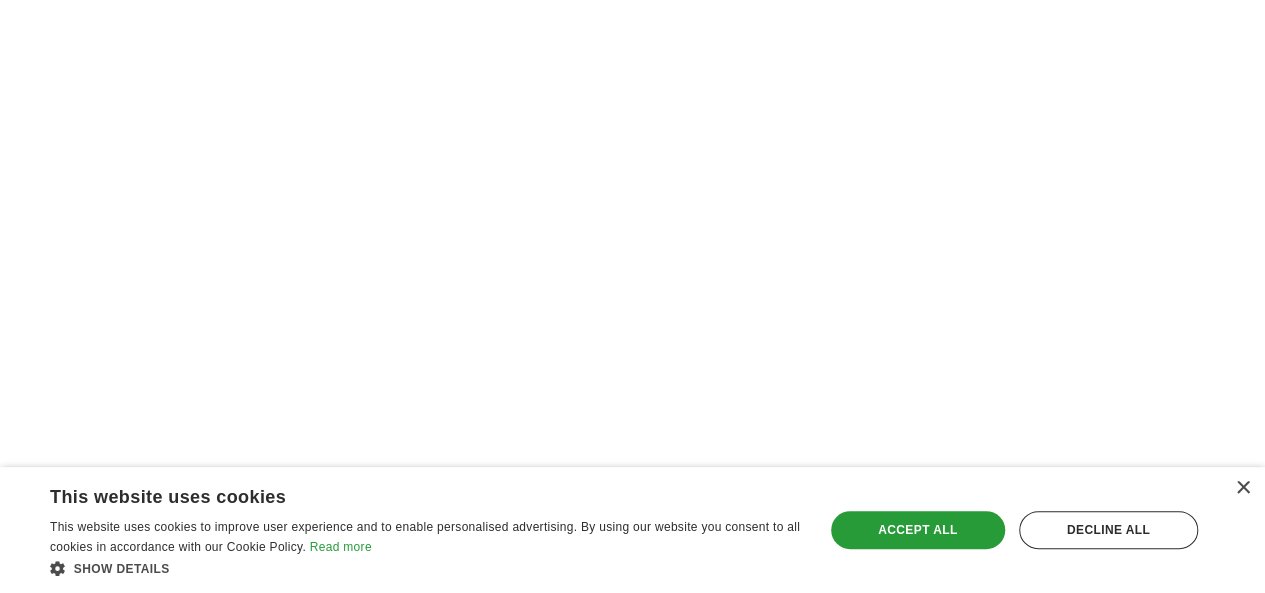 scroll, scrollTop: 4166, scrollLeft: 0, axis: vertical 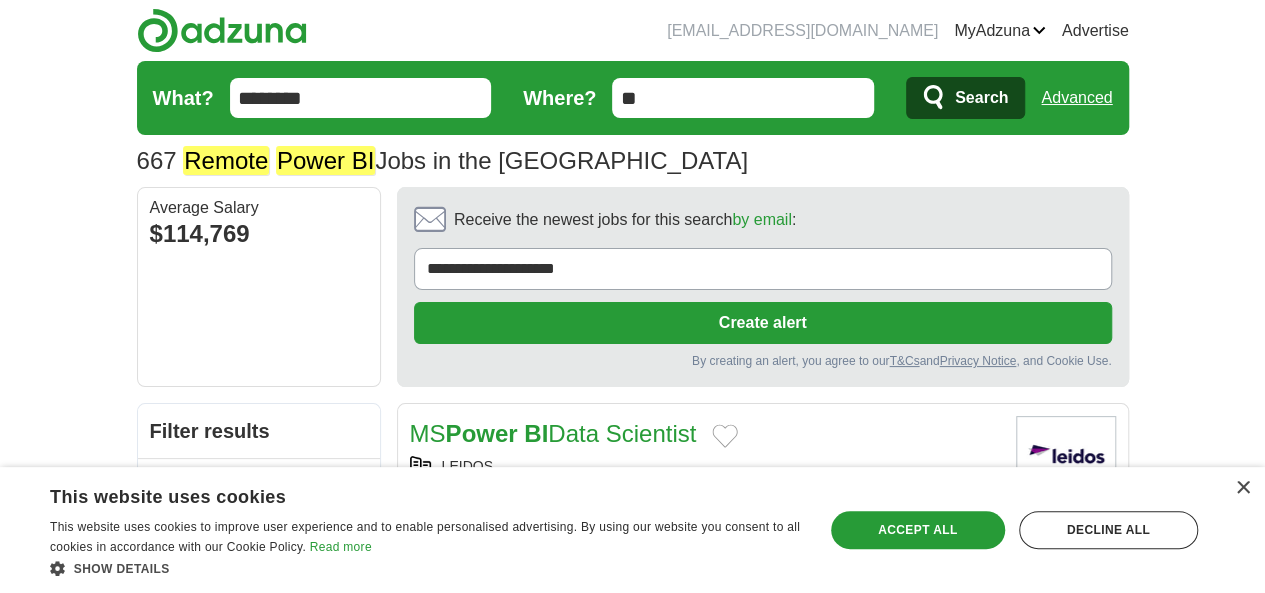click on "********" at bounding box center [361, 98] 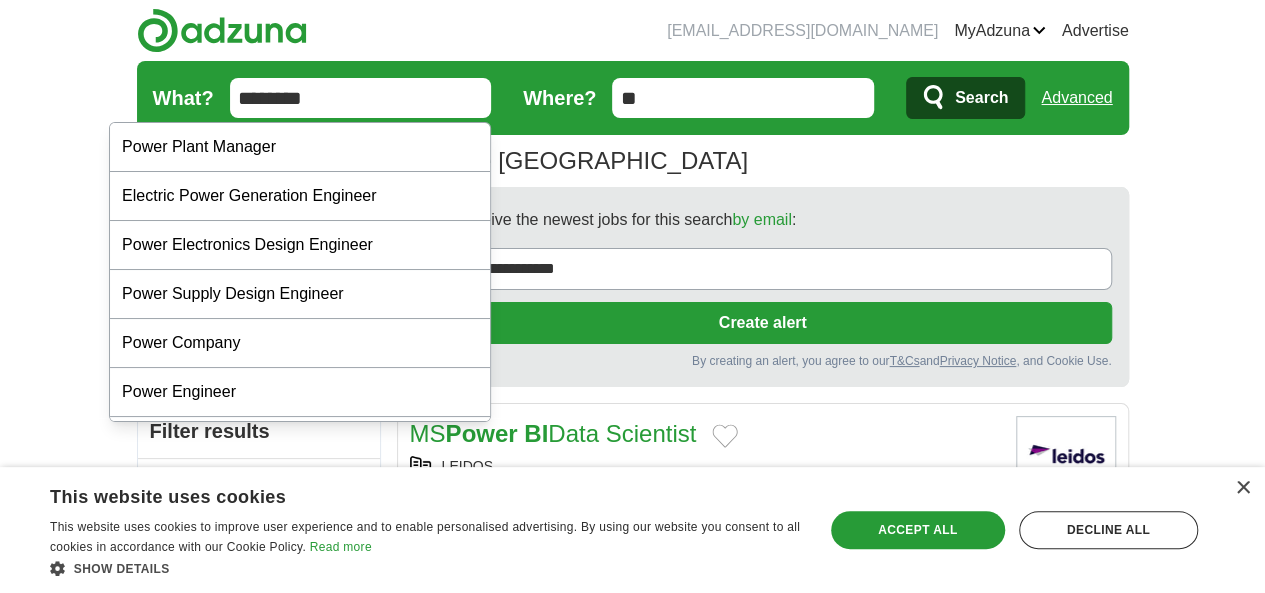 click on "********" at bounding box center [361, 98] 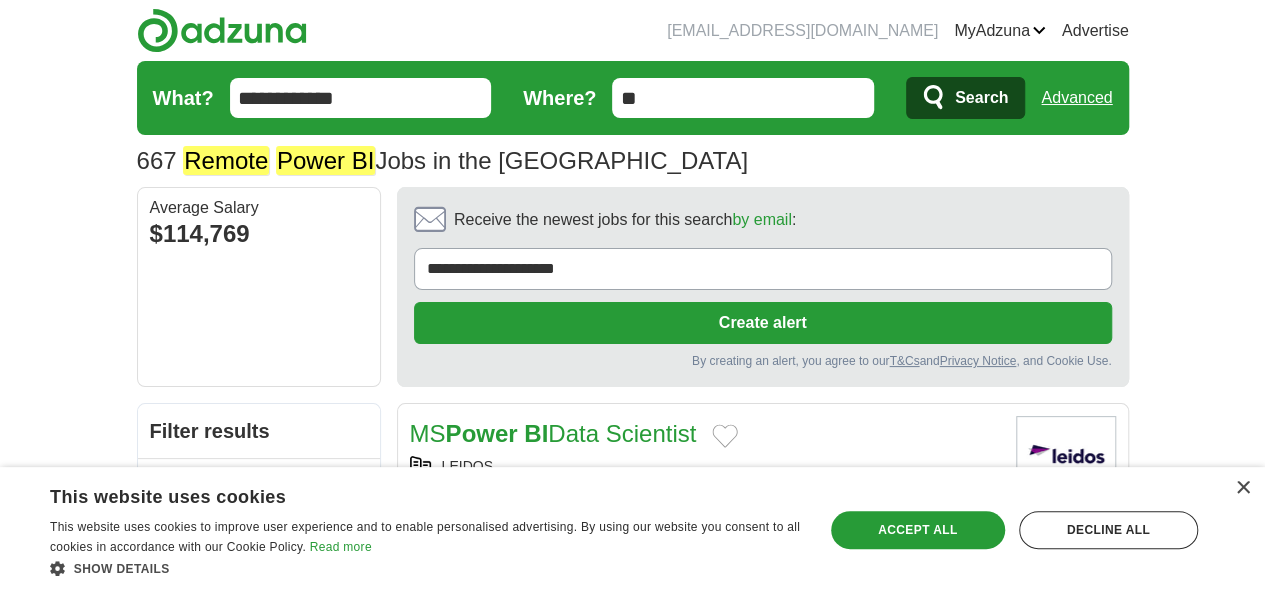 type on "**********" 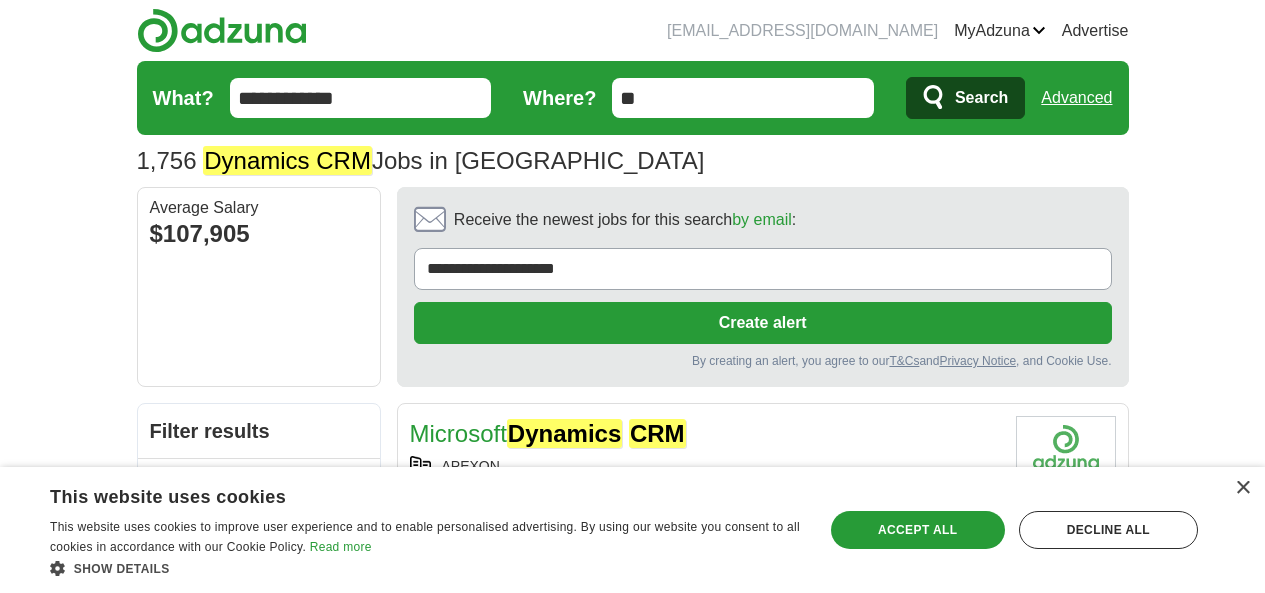 scroll, scrollTop: 0, scrollLeft: 0, axis: both 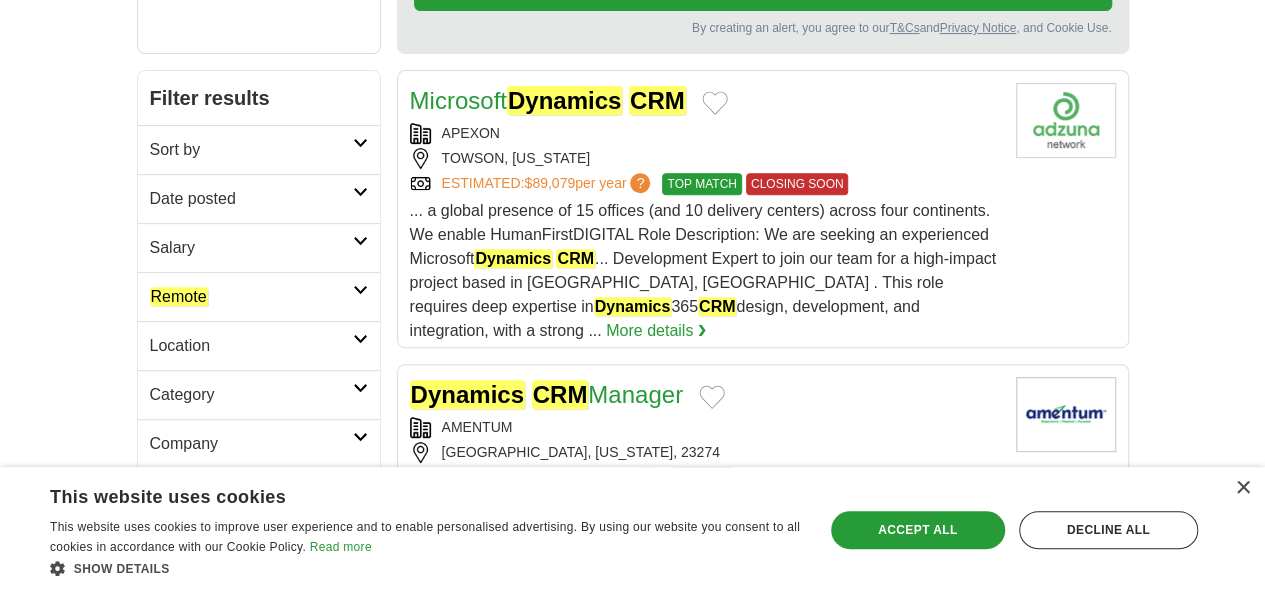 click on "Remote" 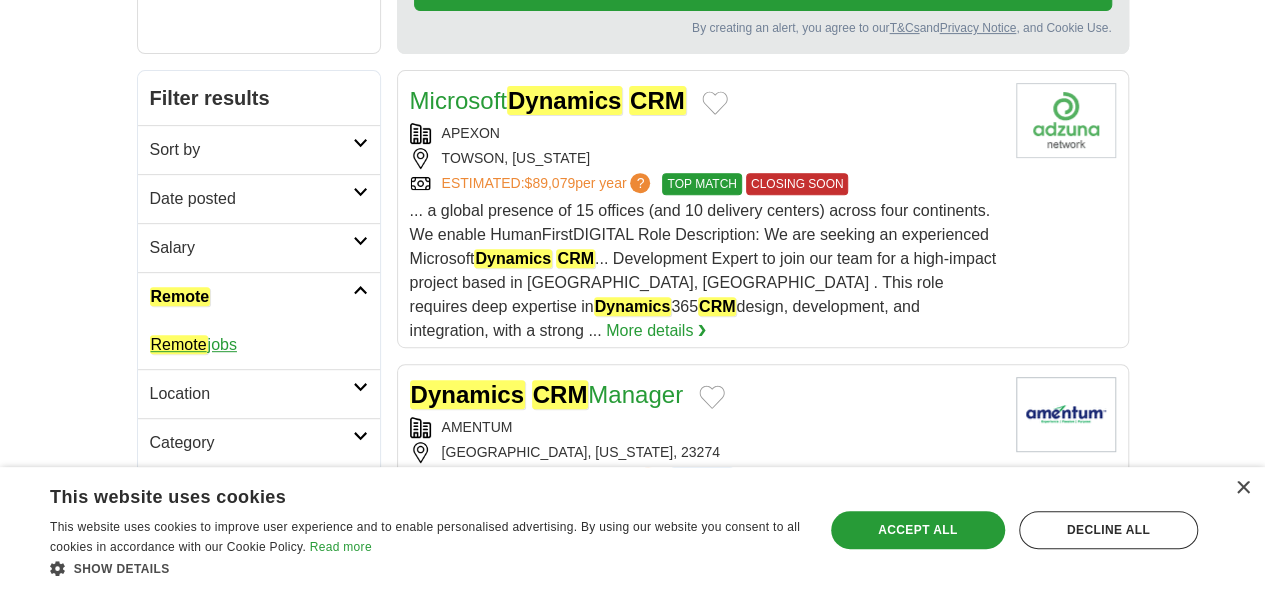click on "Remote  jobs" at bounding box center [193, 344] 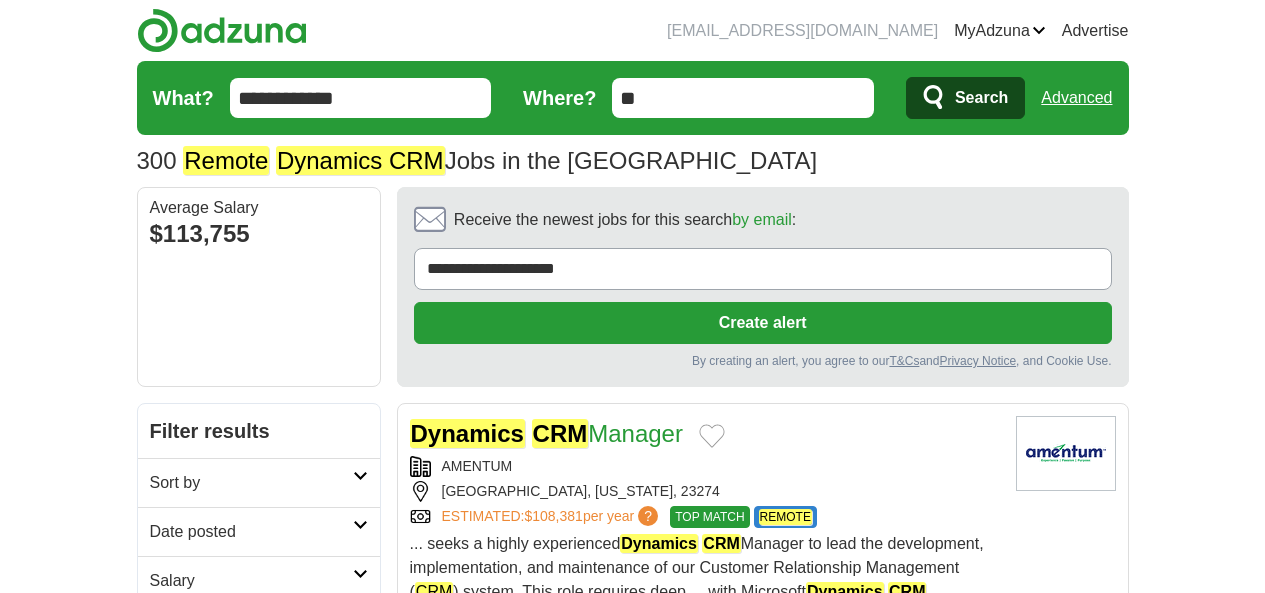 scroll, scrollTop: 0, scrollLeft: 0, axis: both 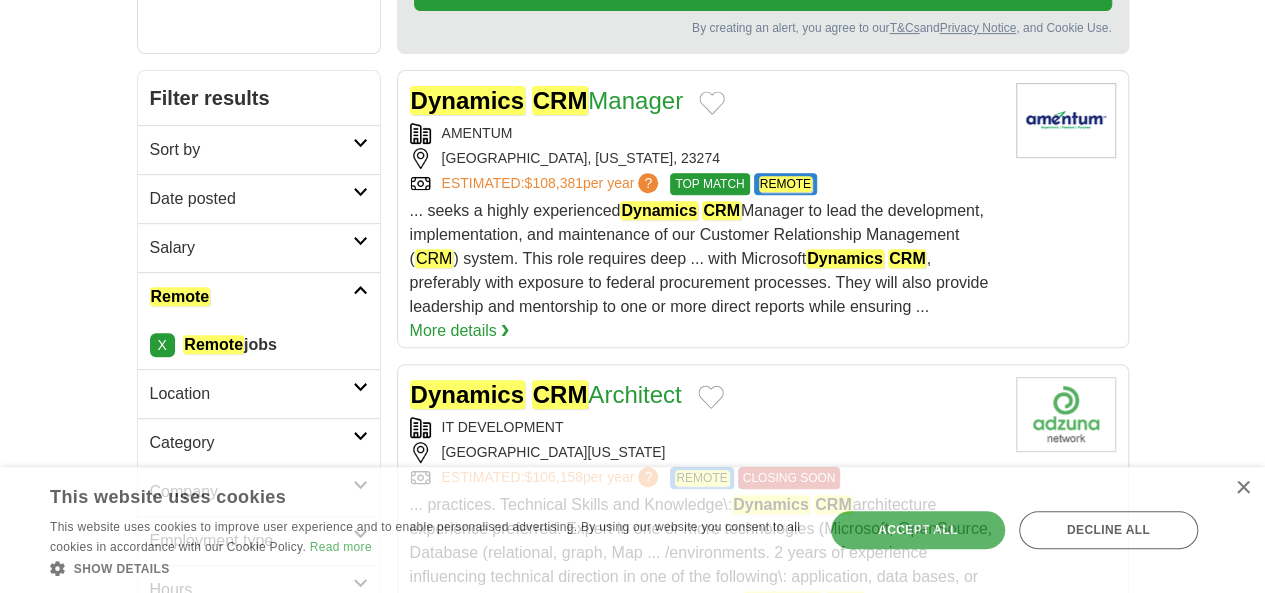 click on "Date posted" at bounding box center (251, 199) 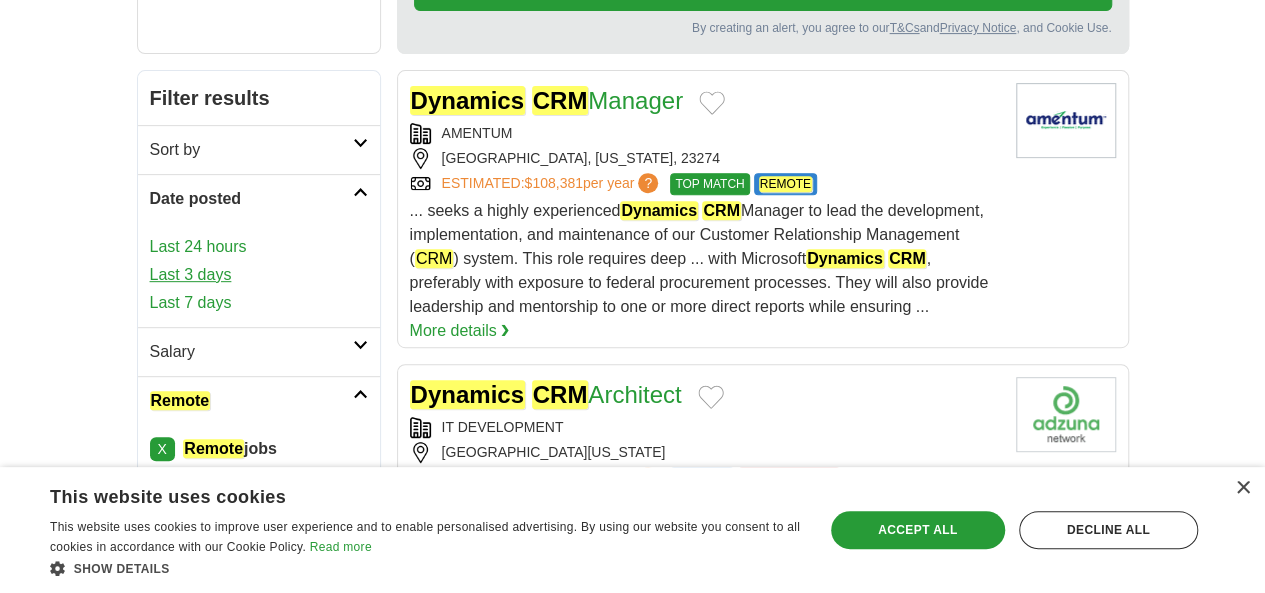 click on "Last 3 days" at bounding box center [259, 275] 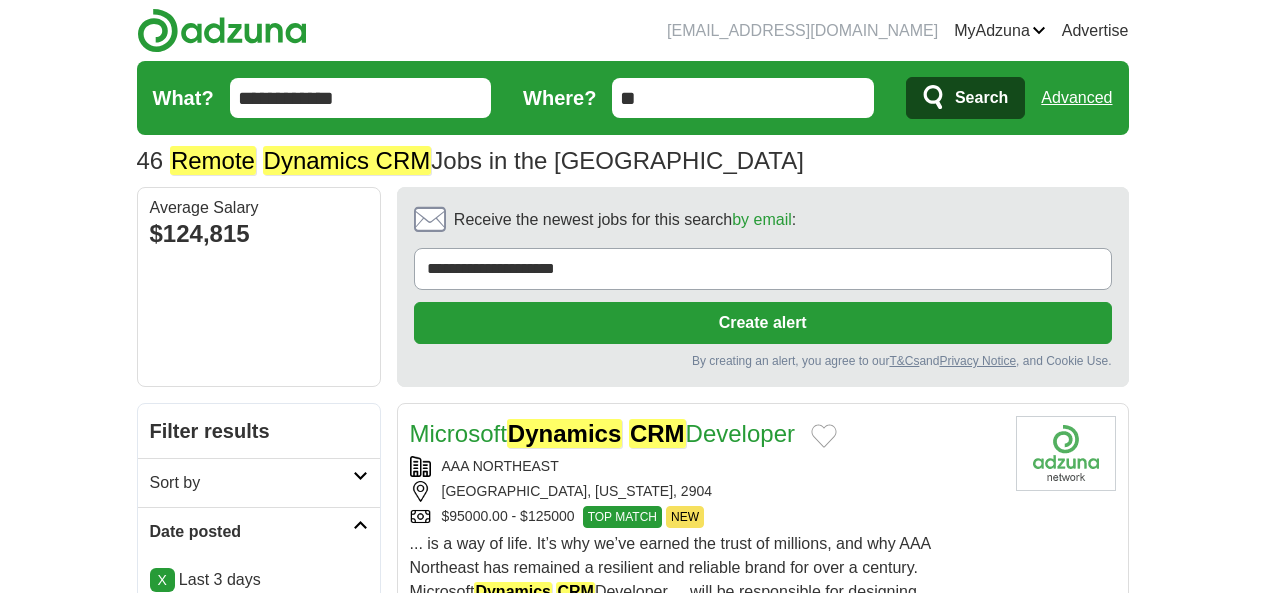 scroll, scrollTop: 0, scrollLeft: 0, axis: both 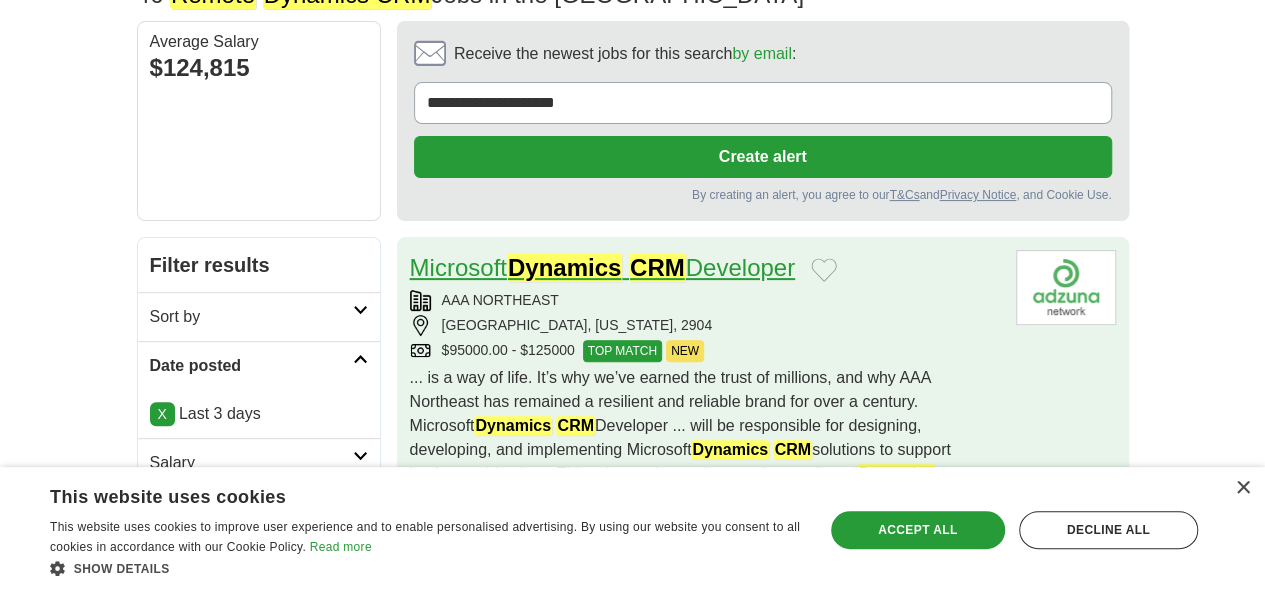 click on "Dynamics" 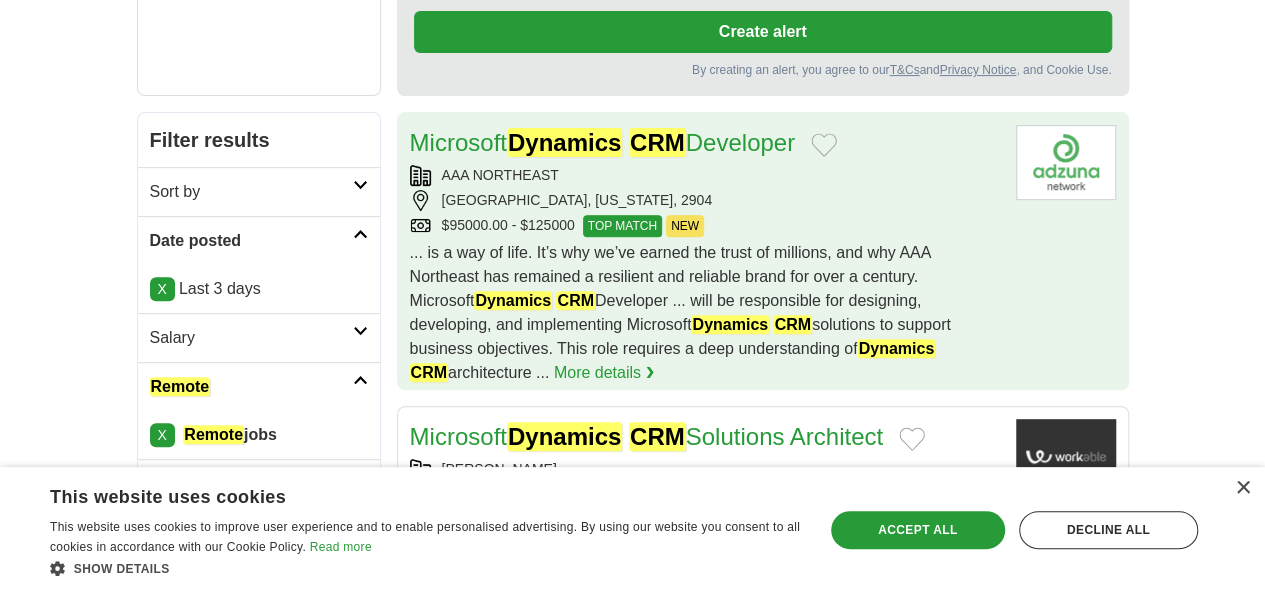 scroll, scrollTop: 333, scrollLeft: 0, axis: vertical 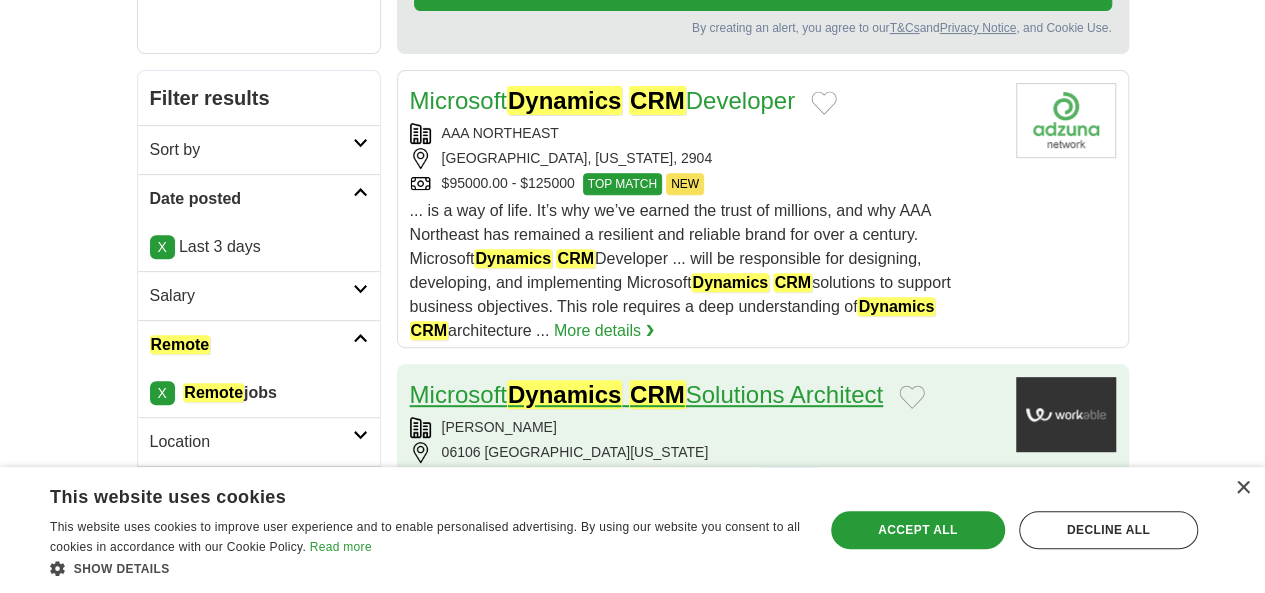 click on "Microsoft  Dynamics   CRM  Solutions Architect" at bounding box center [647, 394] 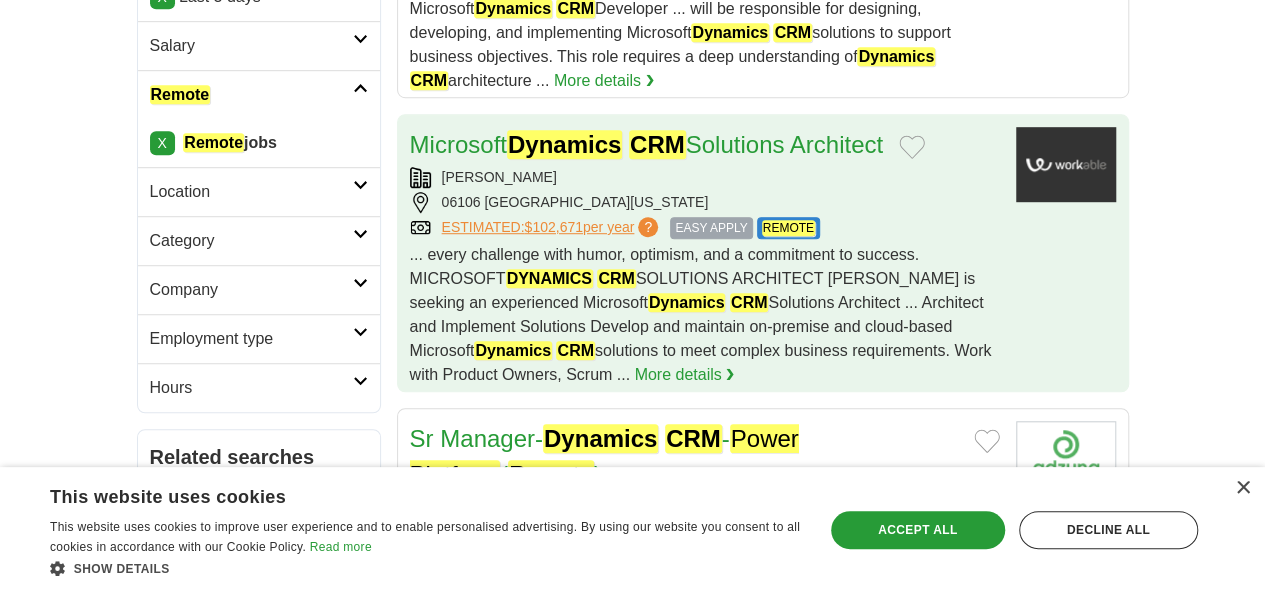 scroll, scrollTop: 666, scrollLeft: 0, axis: vertical 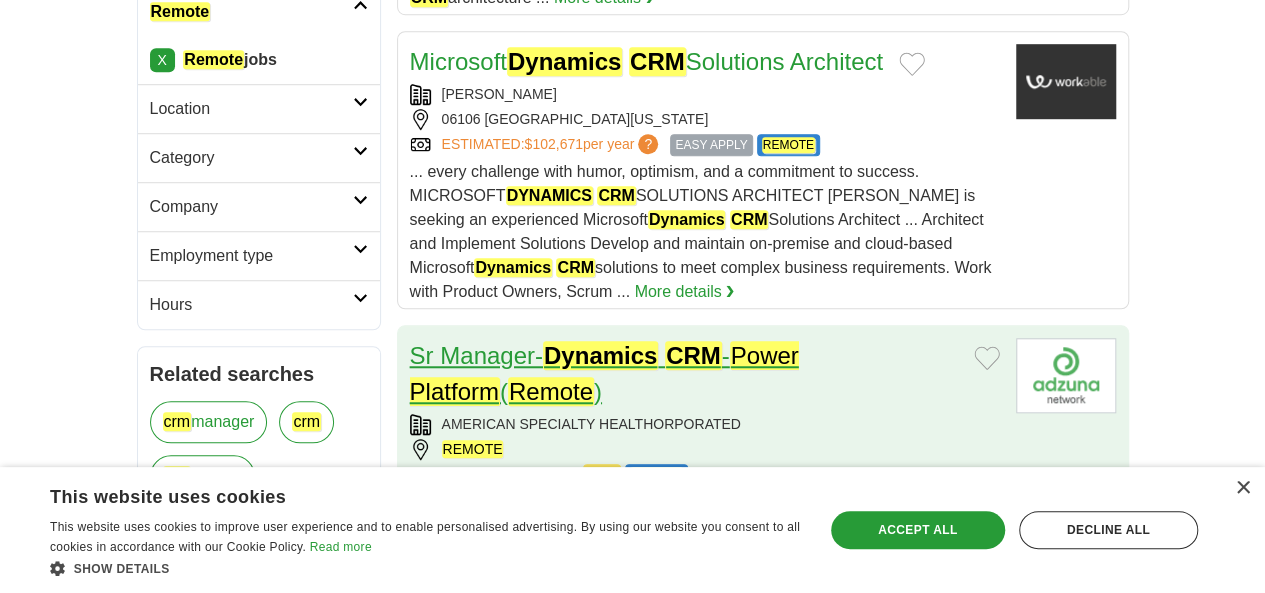 click on "Sr Manager- Dynamics   CRM - Power Platform  ( Remote )" at bounding box center (604, 373) 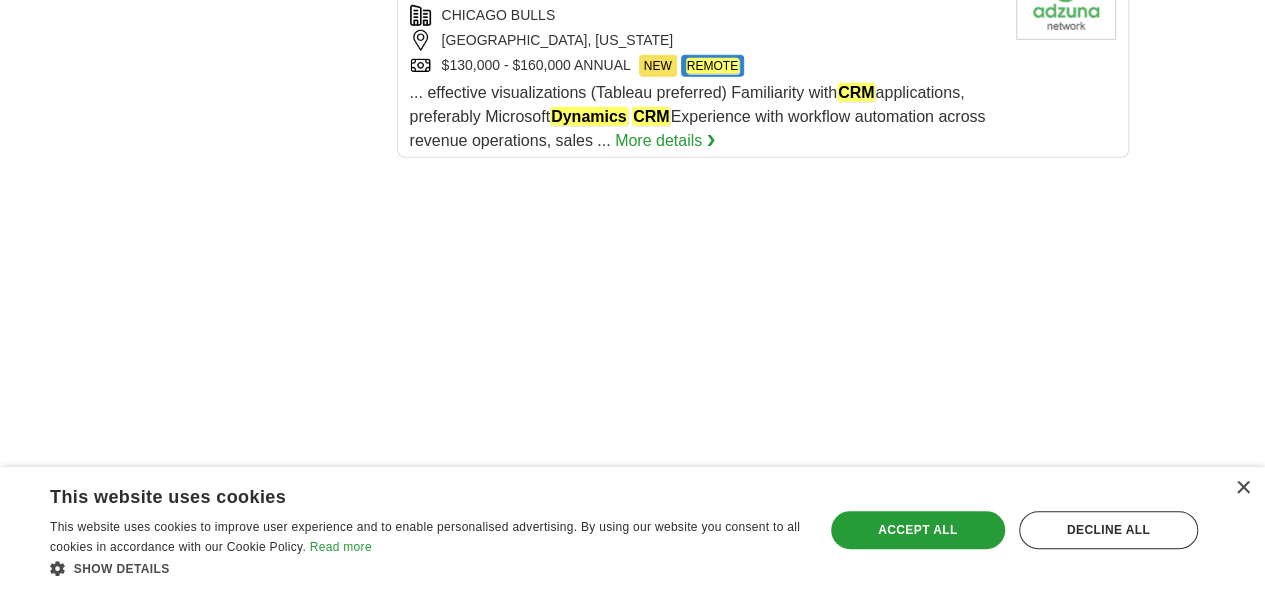 scroll, scrollTop: 3000, scrollLeft: 0, axis: vertical 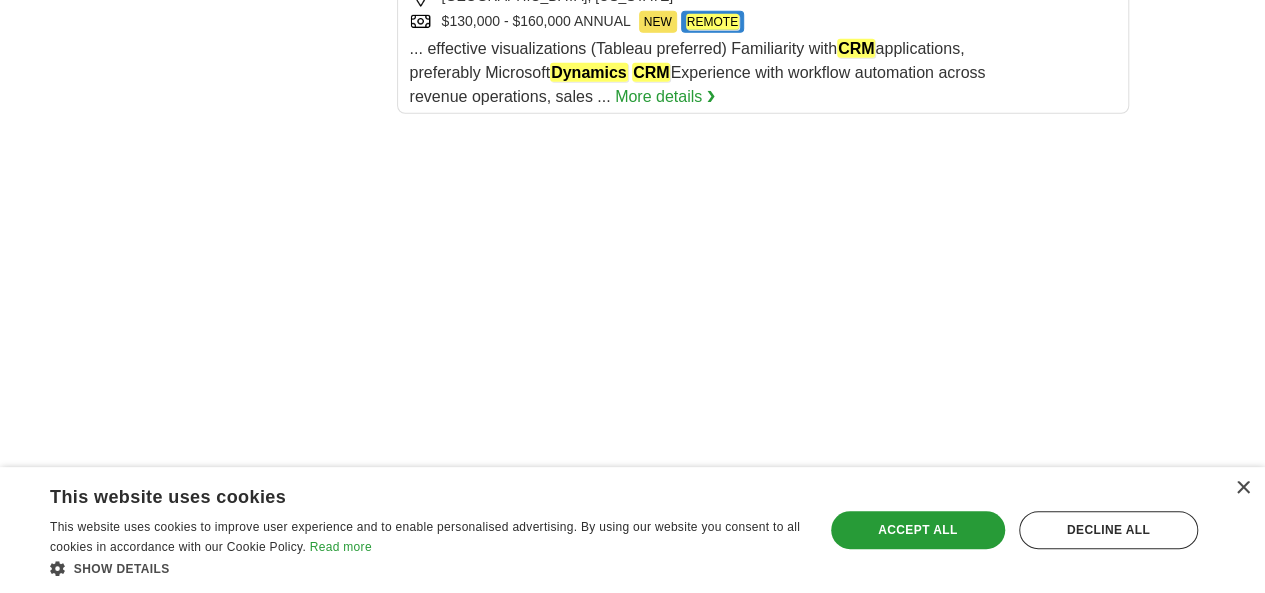 click on "2" at bounding box center (747, 870) 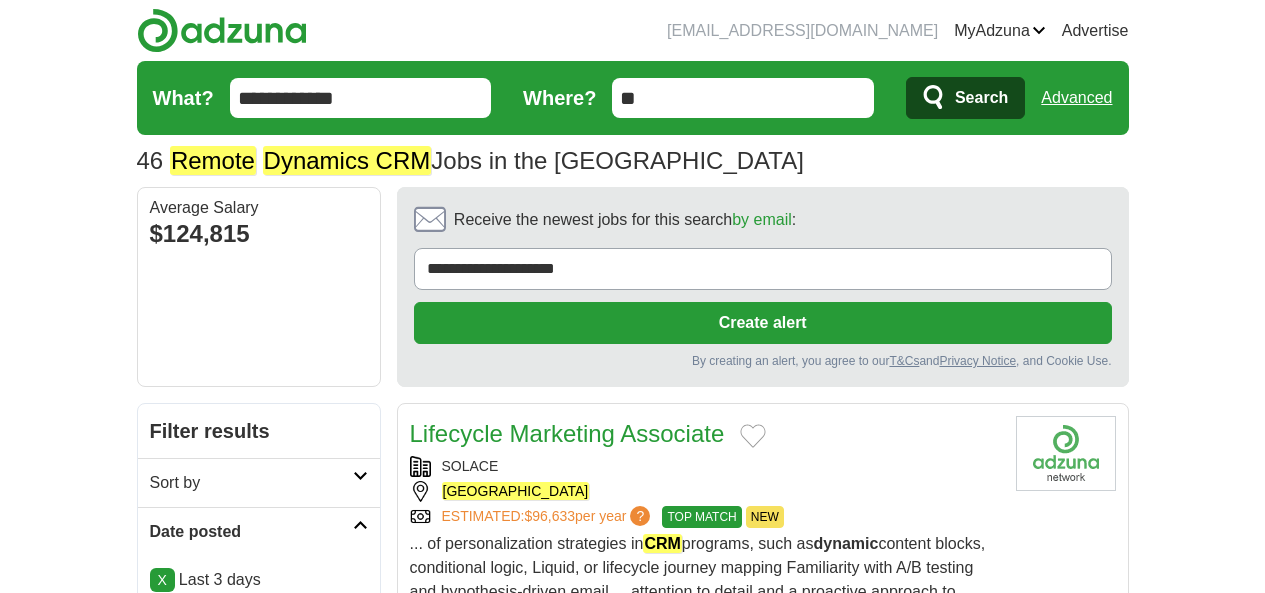 scroll, scrollTop: 0, scrollLeft: 0, axis: both 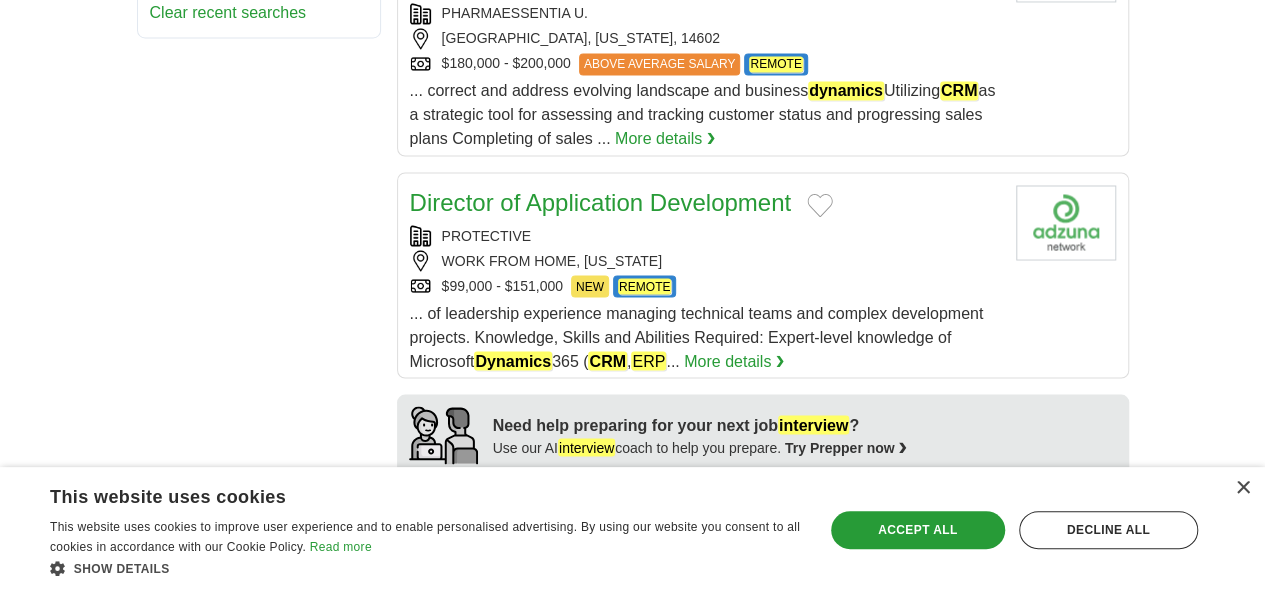 click on "CRM  Specialist | Philippines" at bounding box center [624, 522] 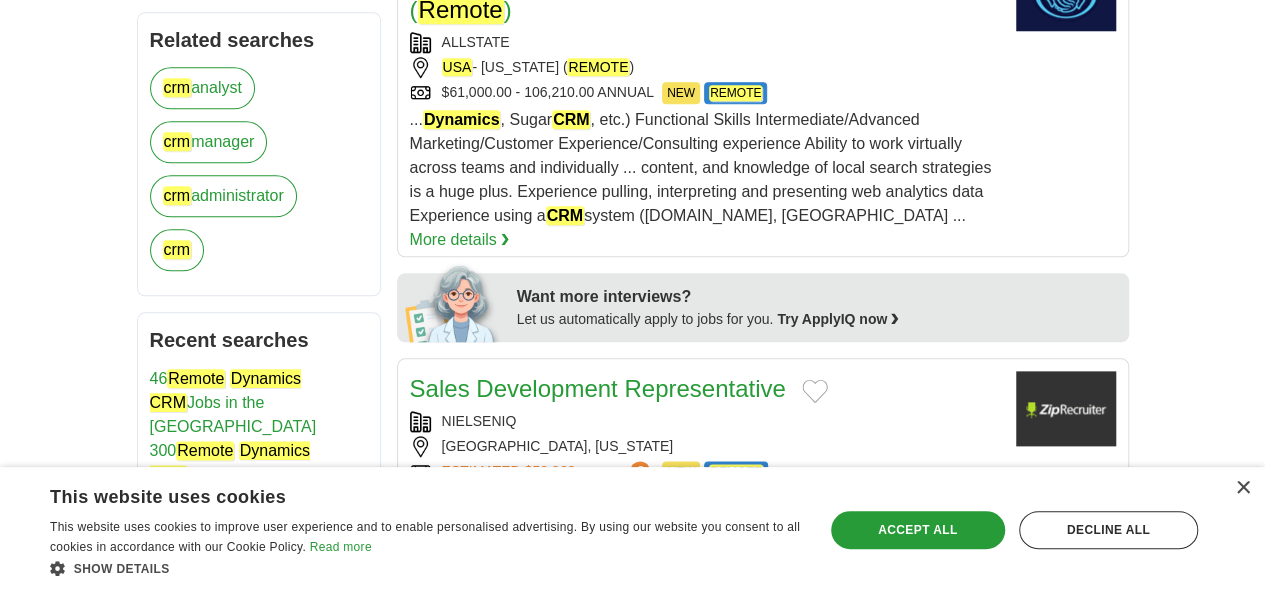 scroll, scrollTop: 0, scrollLeft: 0, axis: both 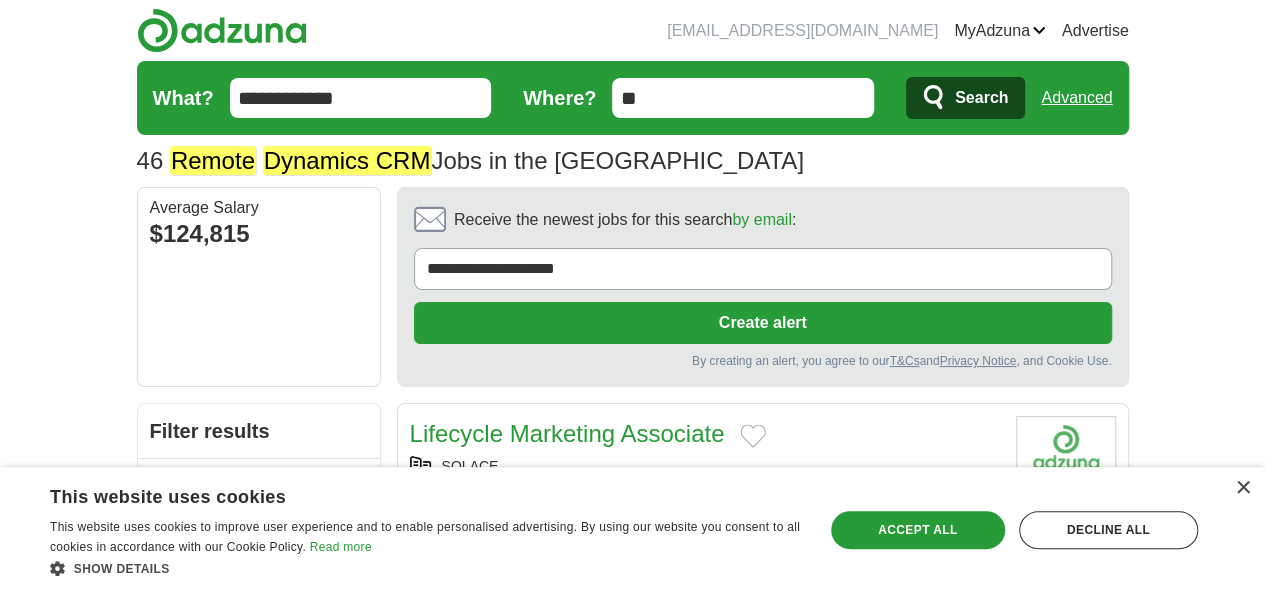 click on "**********" at bounding box center [361, 98] 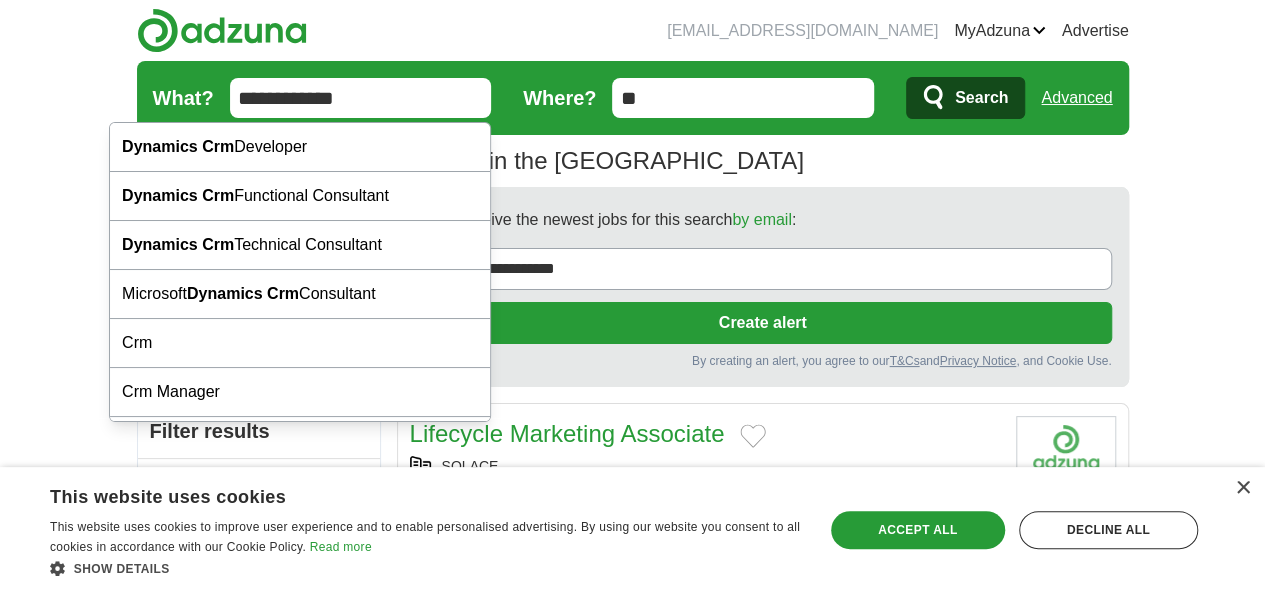 click on "**********" at bounding box center [361, 98] 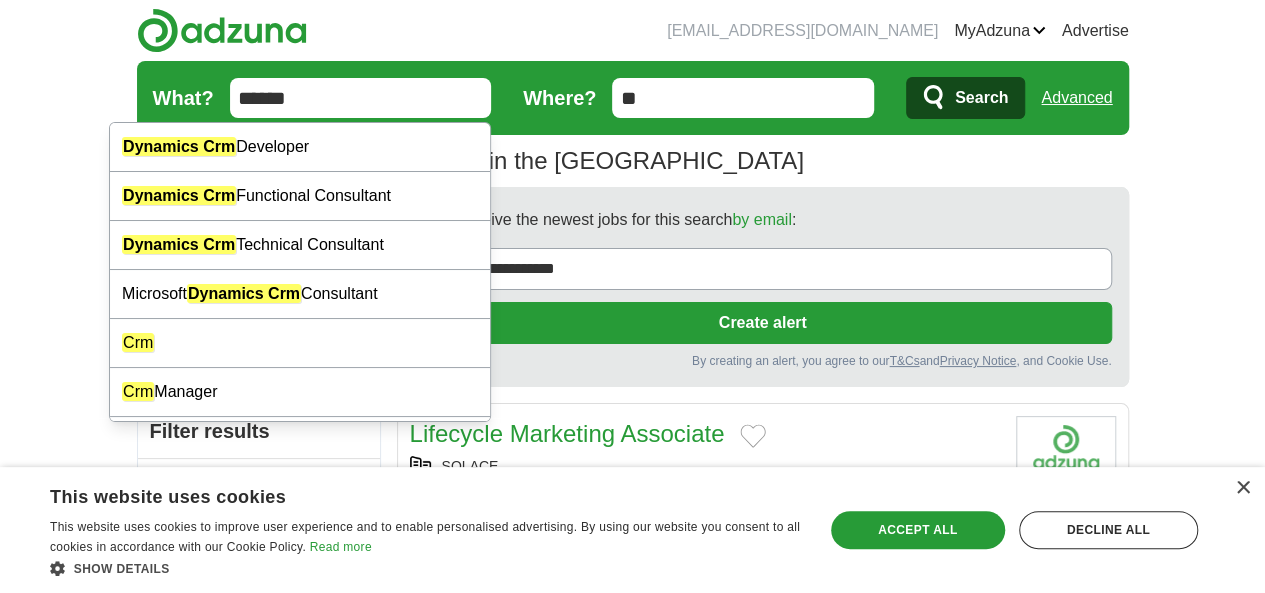 type on "******" 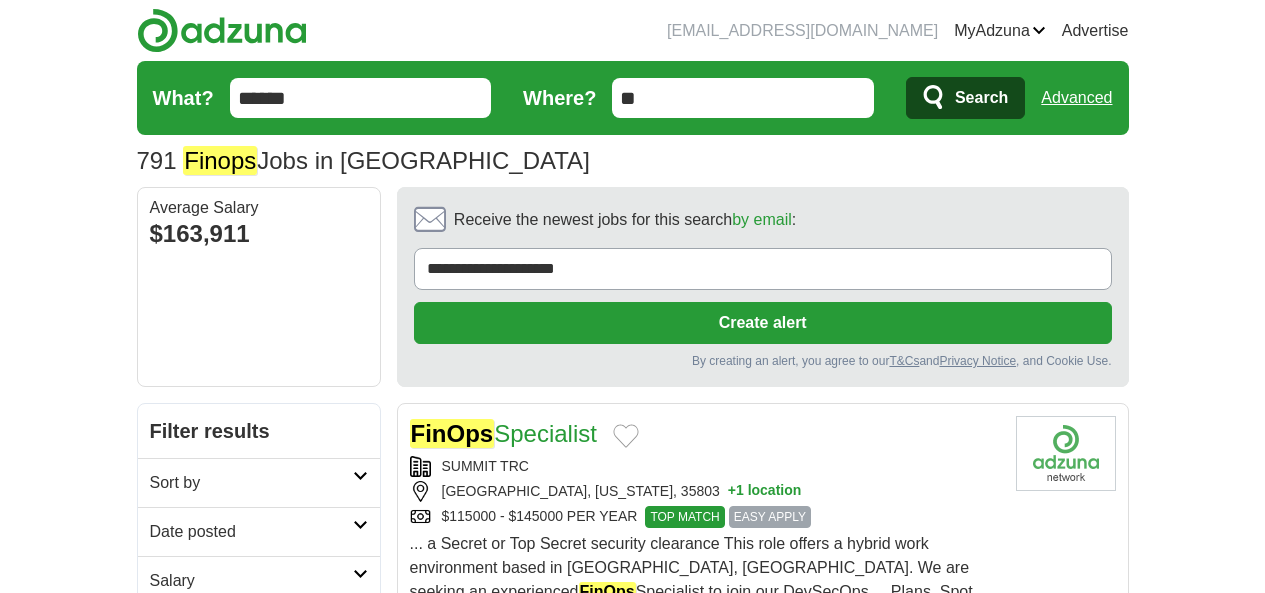 scroll, scrollTop: 0, scrollLeft: 0, axis: both 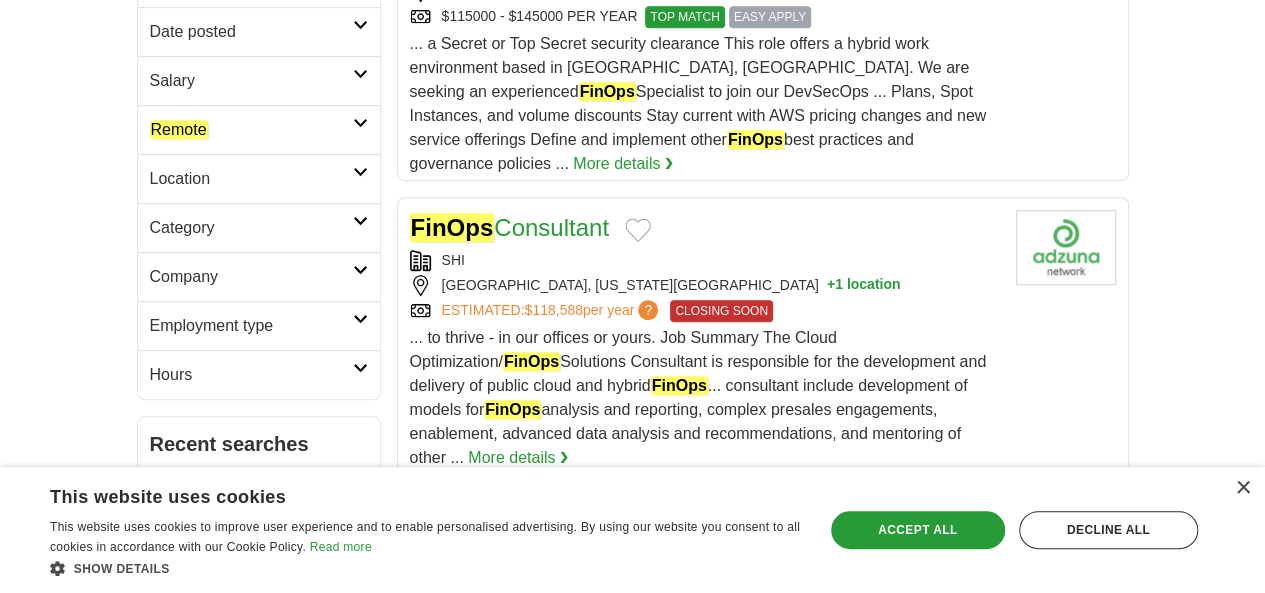 click on "Remote" 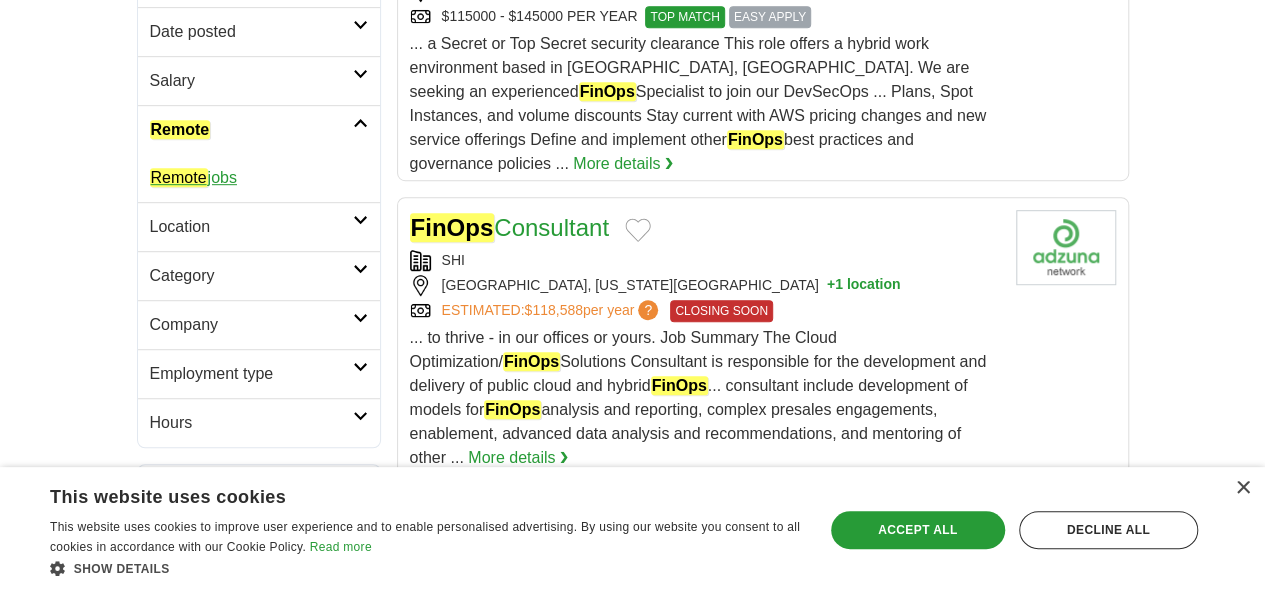 click on "Remote  jobs" at bounding box center (193, 177) 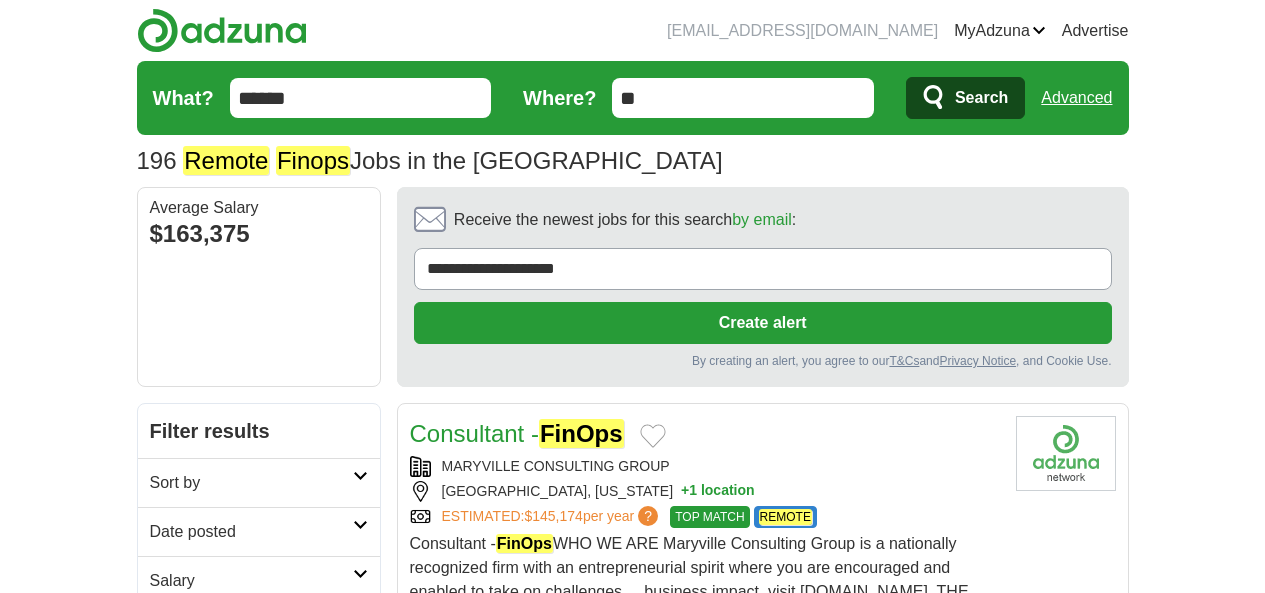 scroll, scrollTop: 0, scrollLeft: 0, axis: both 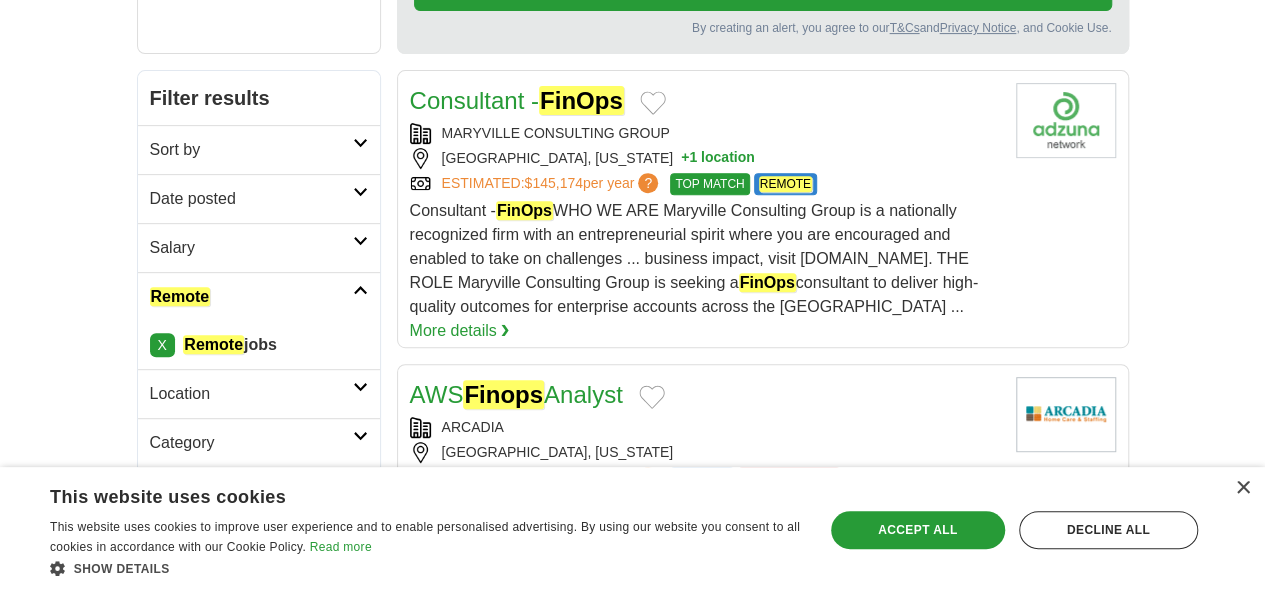 click on "Date posted" at bounding box center (251, 199) 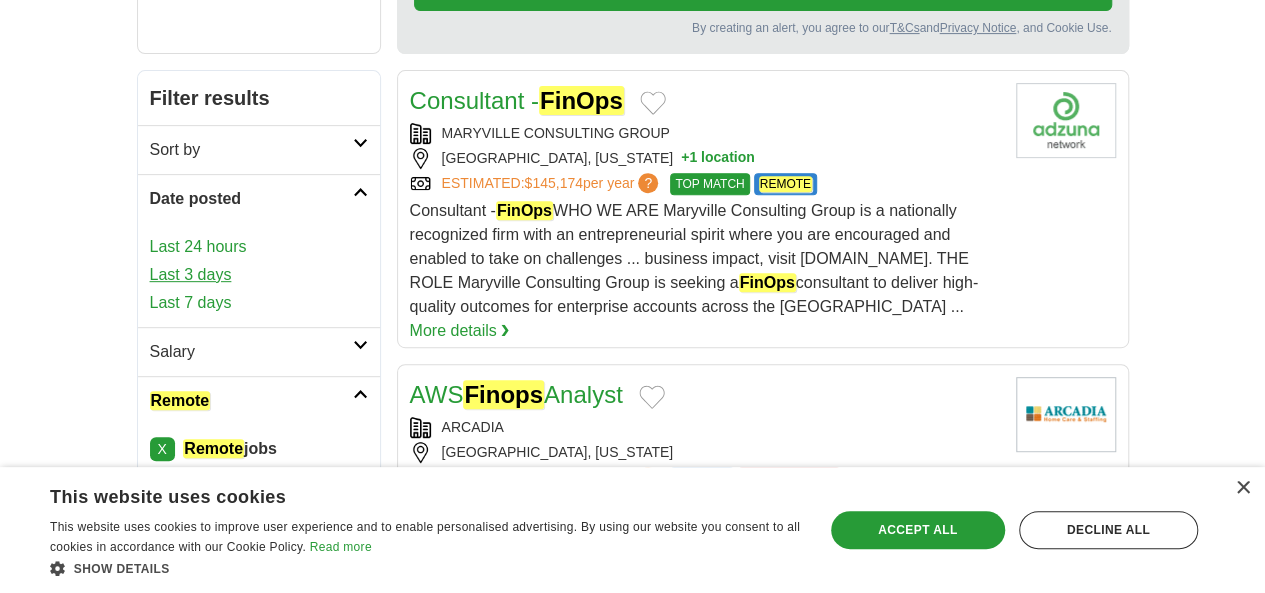 click on "Last 3 days" at bounding box center (259, 275) 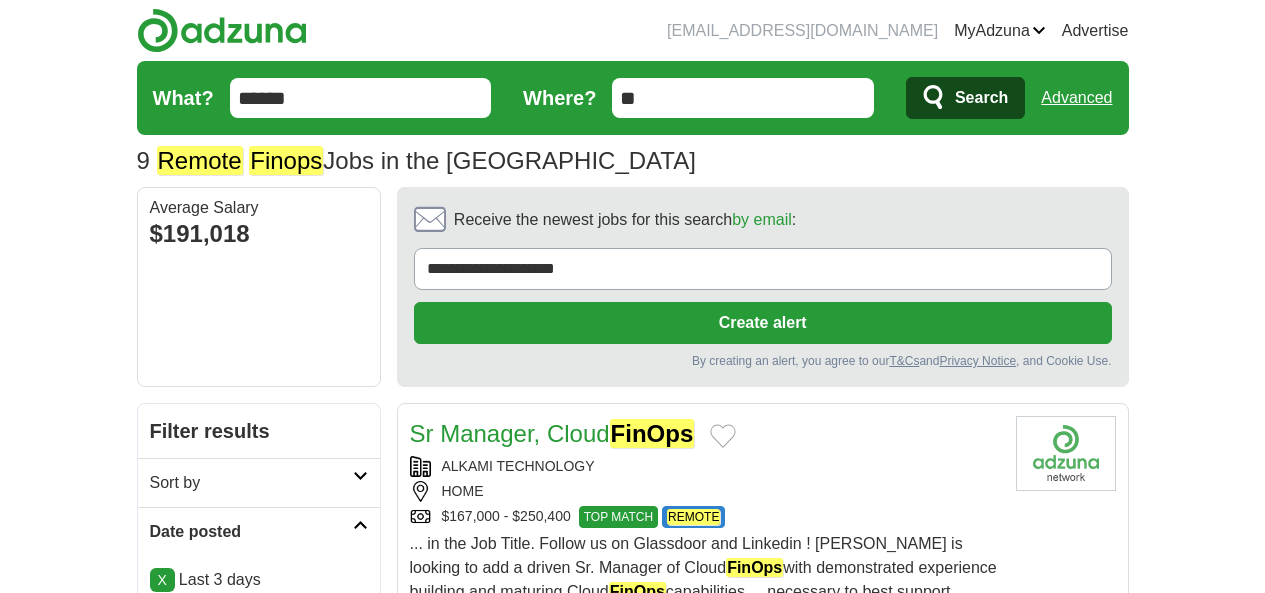 scroll, scrollTop: 0, scrollLeft: 0, axis: both 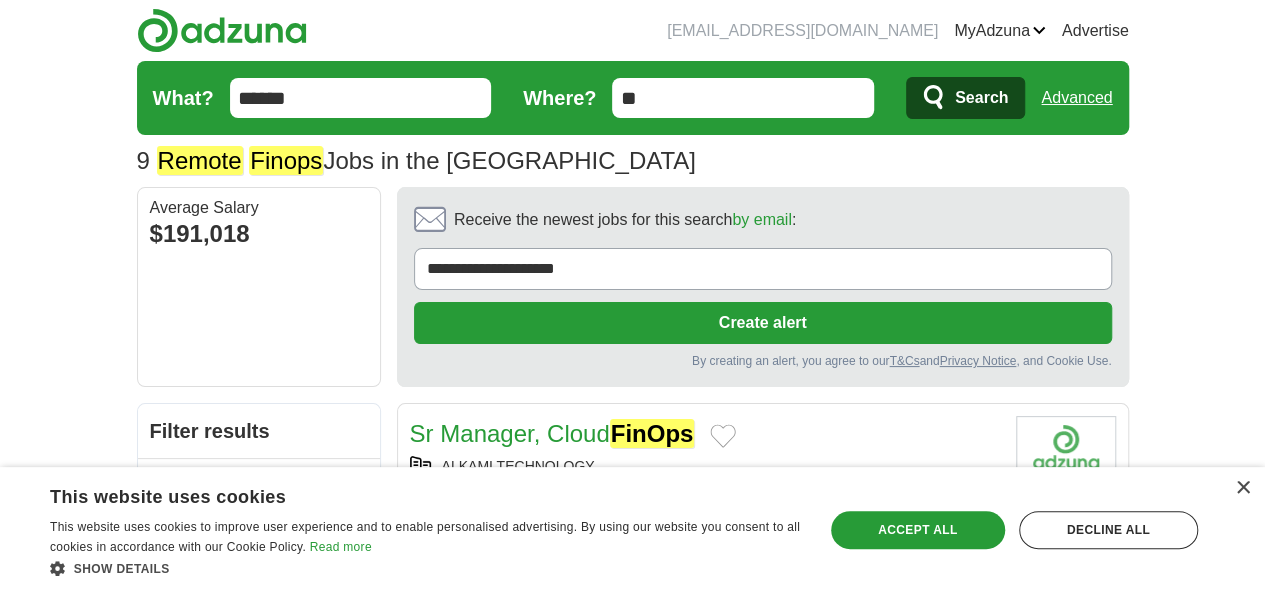 click on "******" at bounding box center [361, 98] 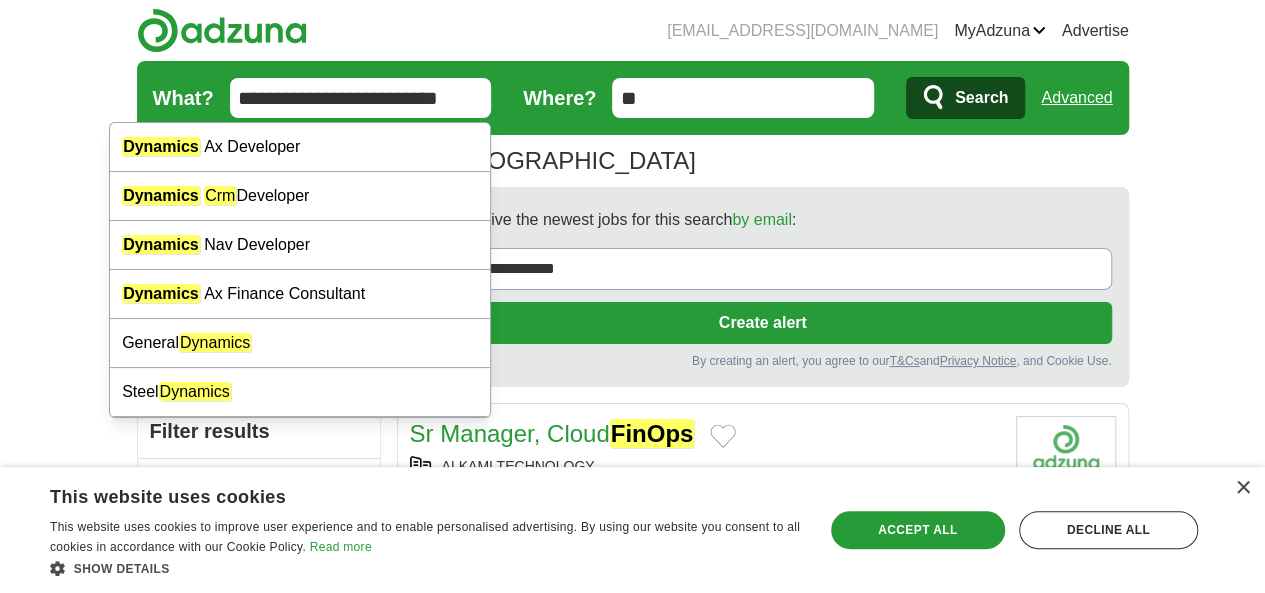 type on "**********" 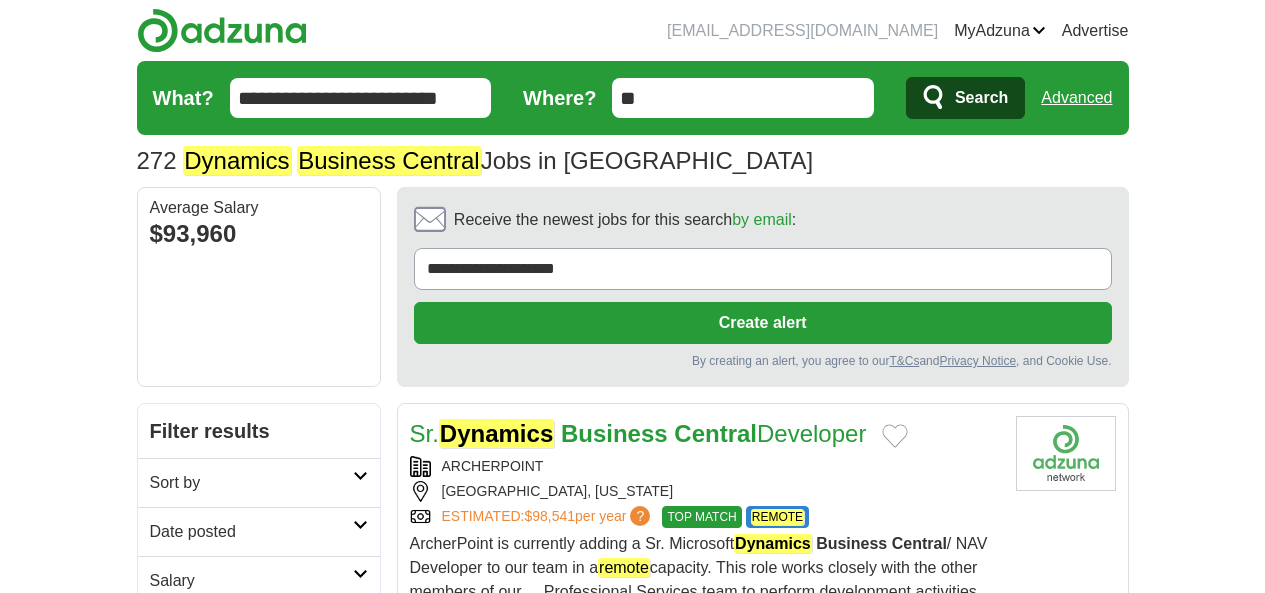 scroll, scrollTop: 0, scrollLeft: 0, axis: both 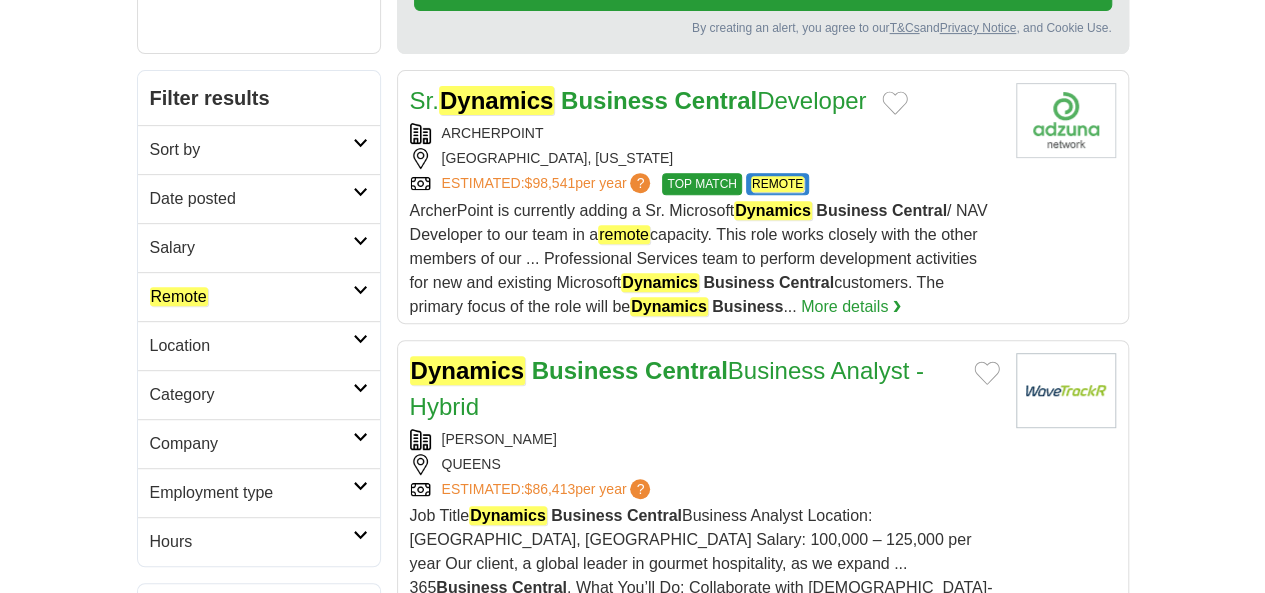 click on "Remote" 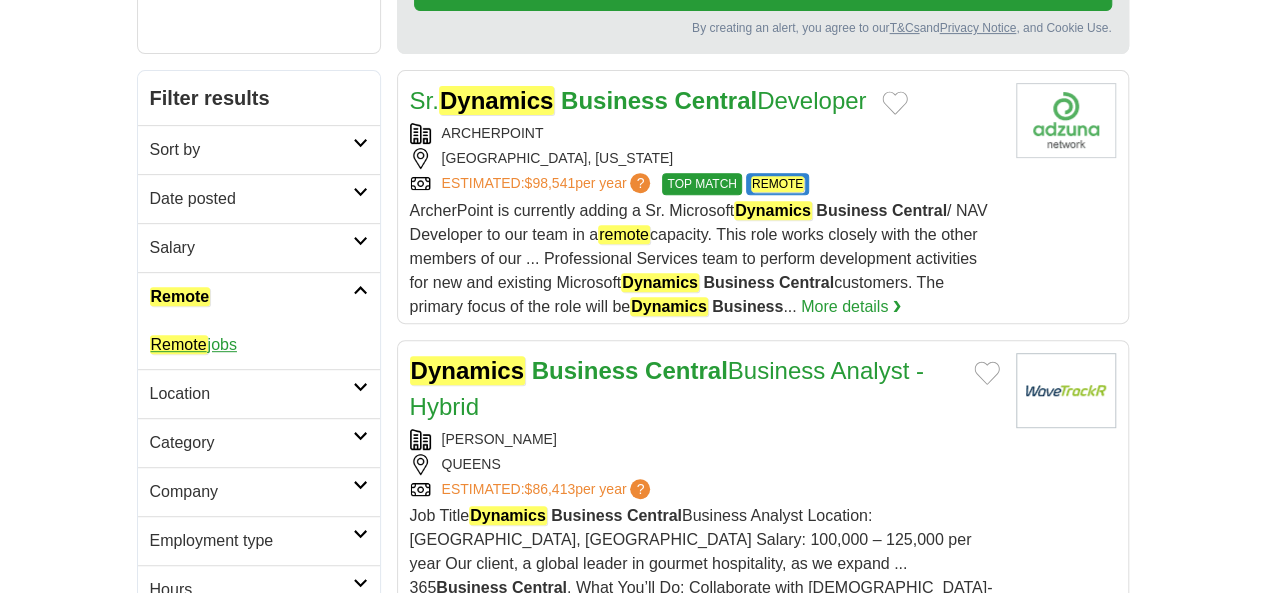 click on "Remote  jobs" at bounding box center [193, 344] 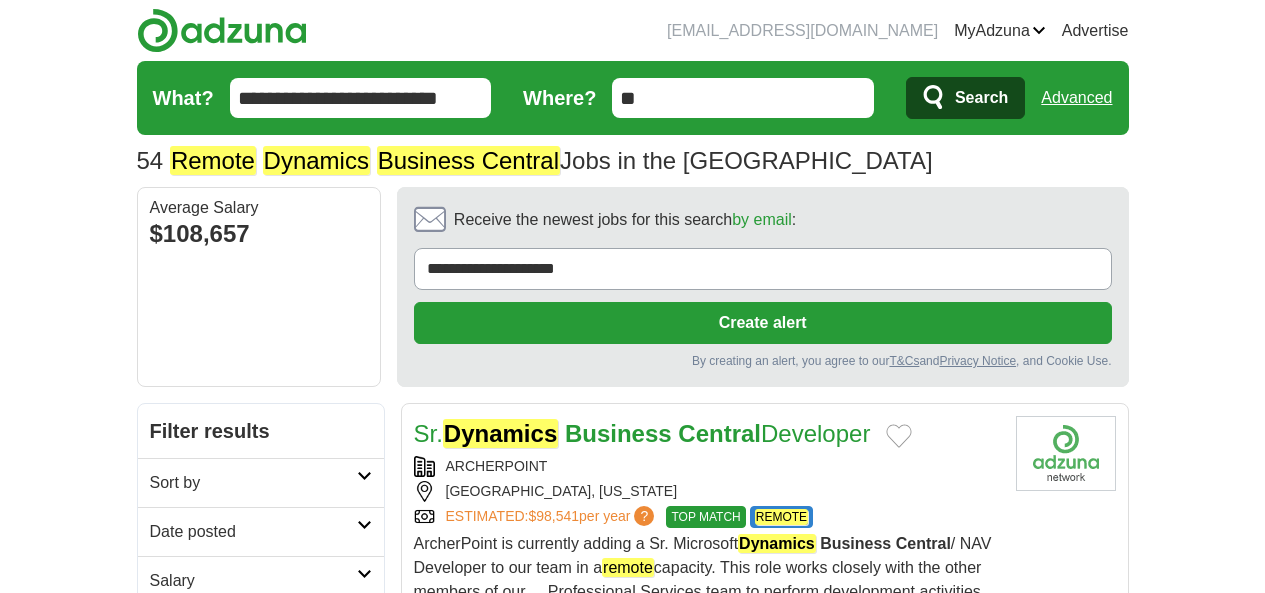scroll, scrollTop: 0, scrollLeft: 0, axis: both 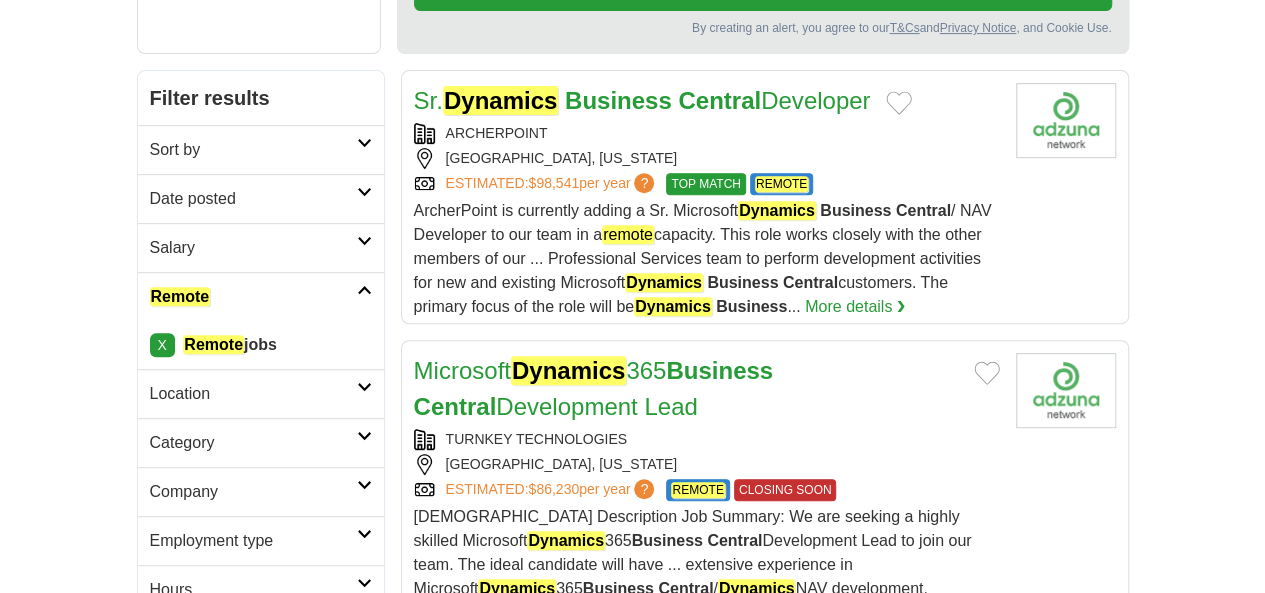 click on "Date posted" at bounding box center [253, 199] 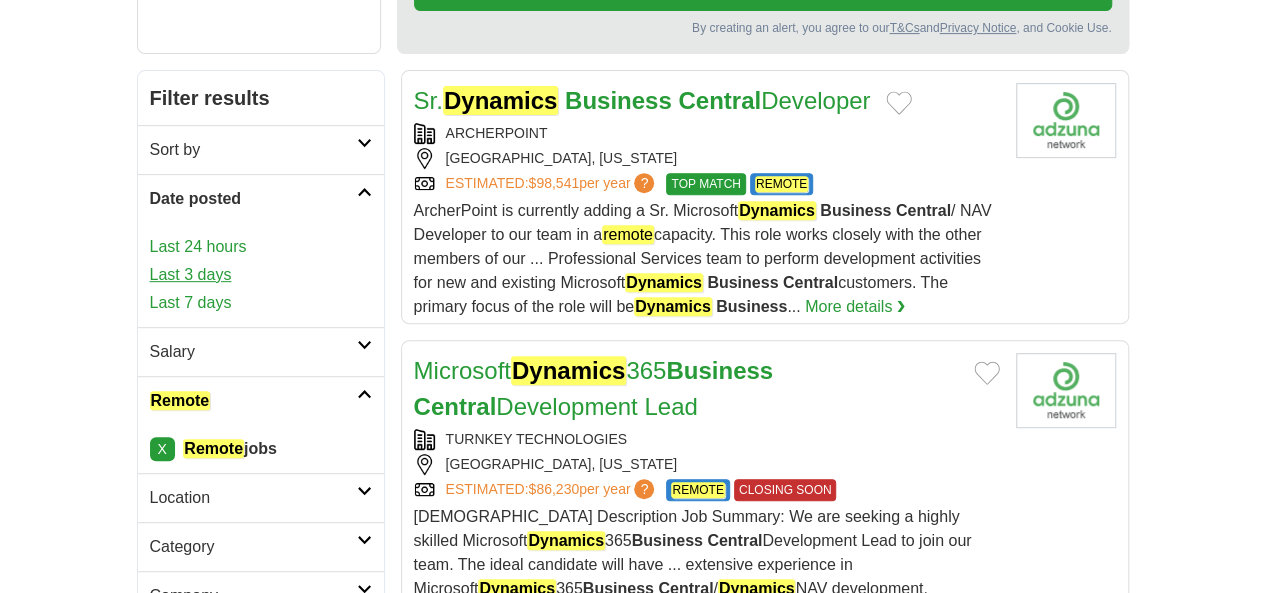 click on "Last 3 days" at bounding box center (261, 275) 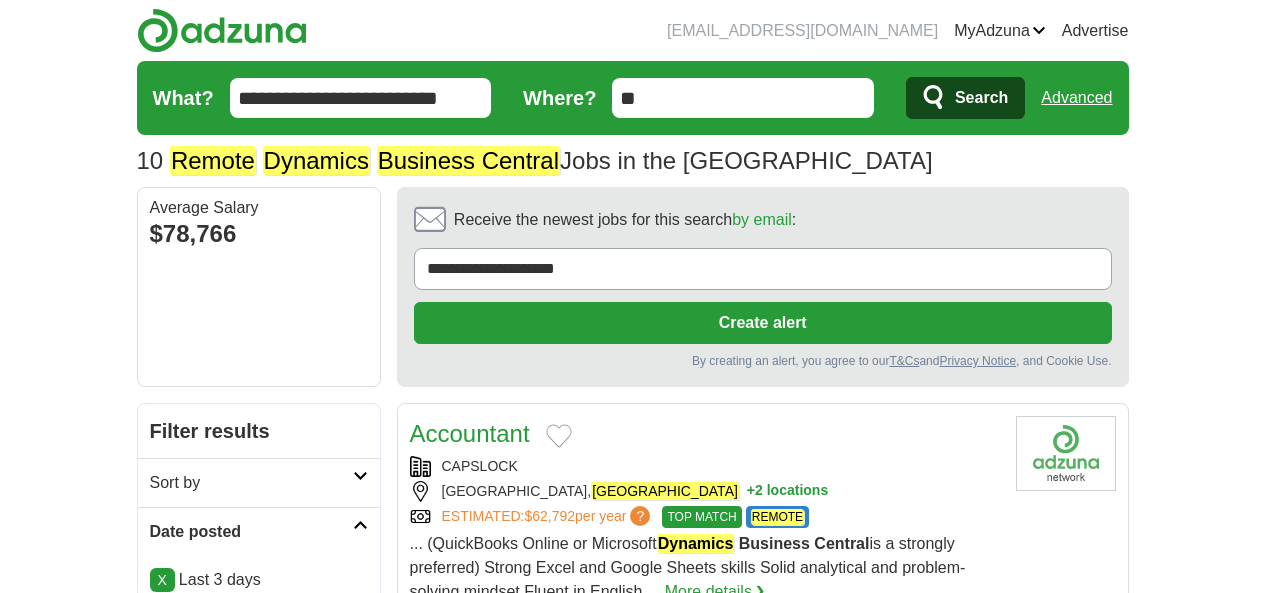 scroll, scrollTop: 0, scrollLeft: 0, axis: both 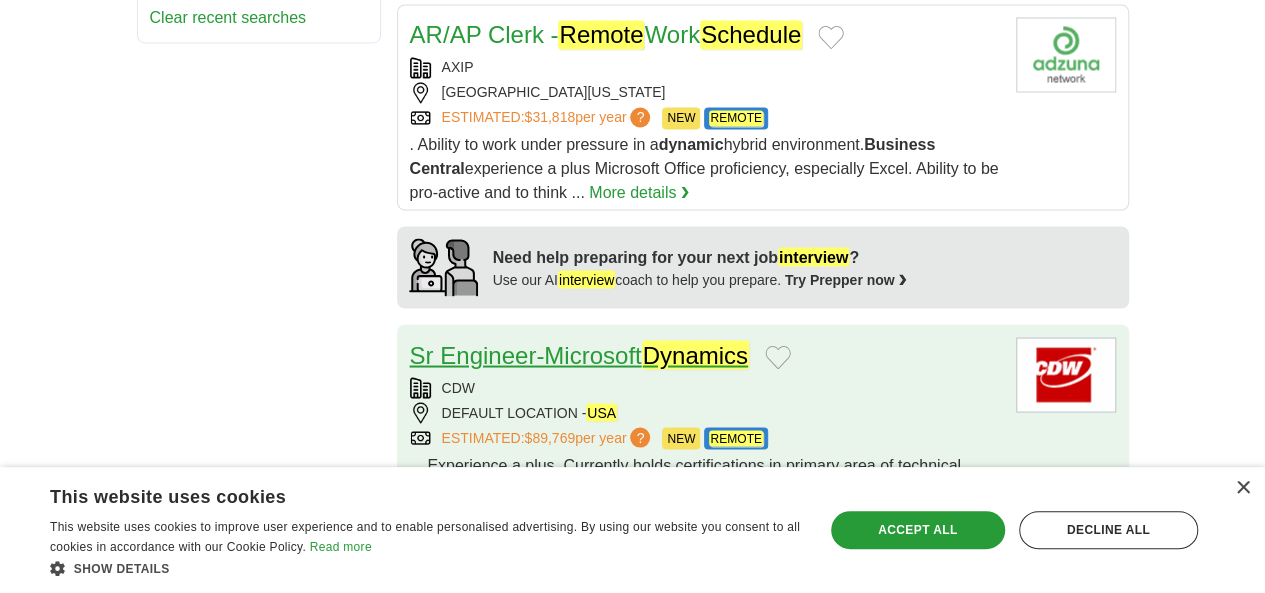 click on "Sr Engineer-Microsoft  Dynamics" at bounding box center (579, 354) 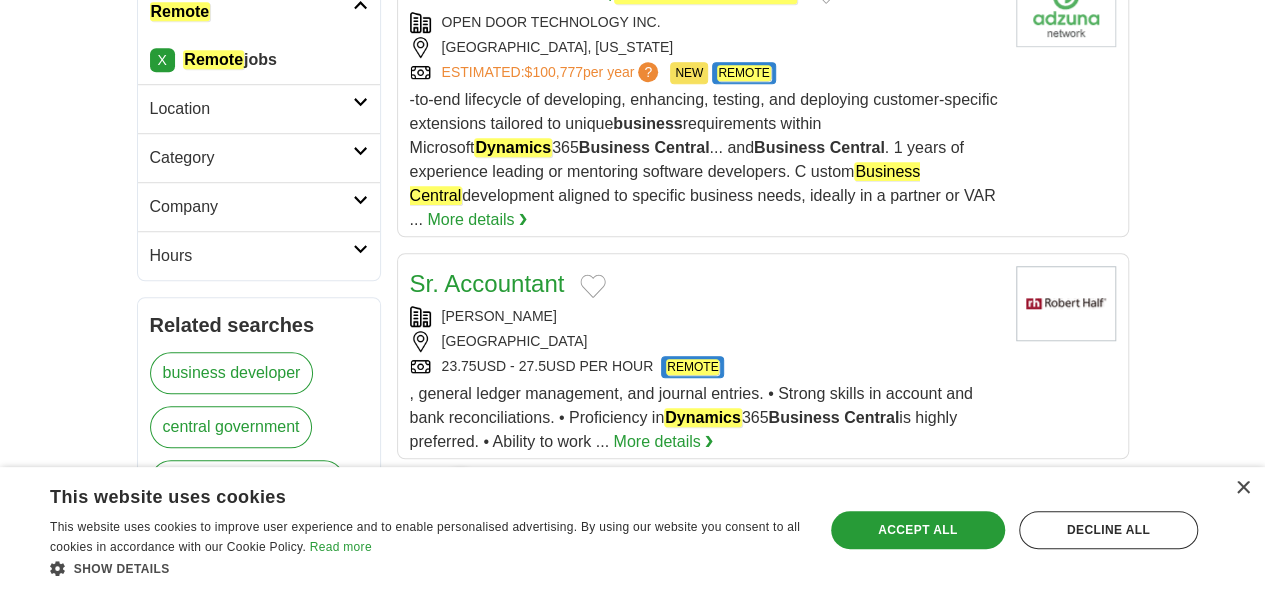scroll, scrollTop: 0, scrollLeft: 0, axis: both 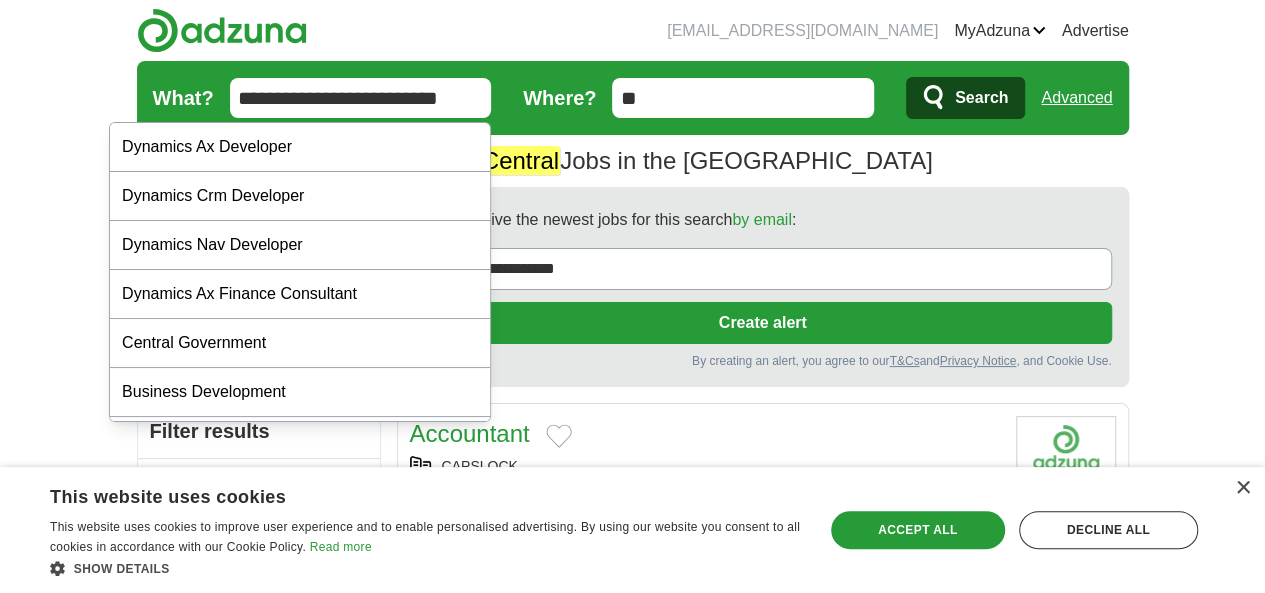 click on "**********" at bounding box center [361, 98] 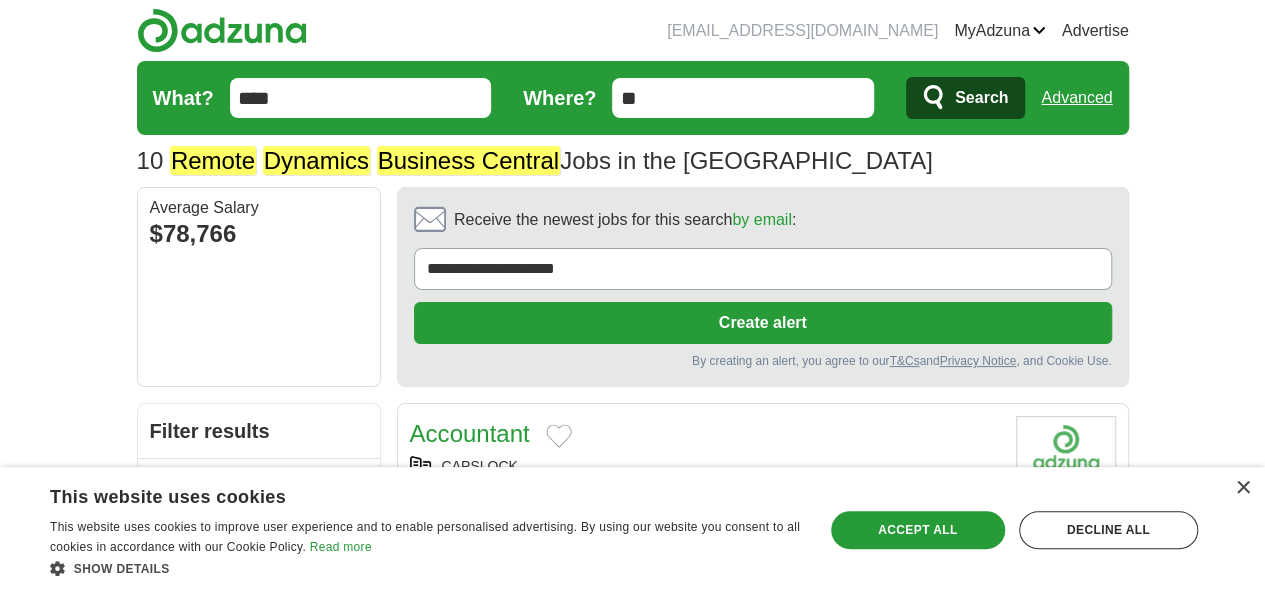 type on "****" 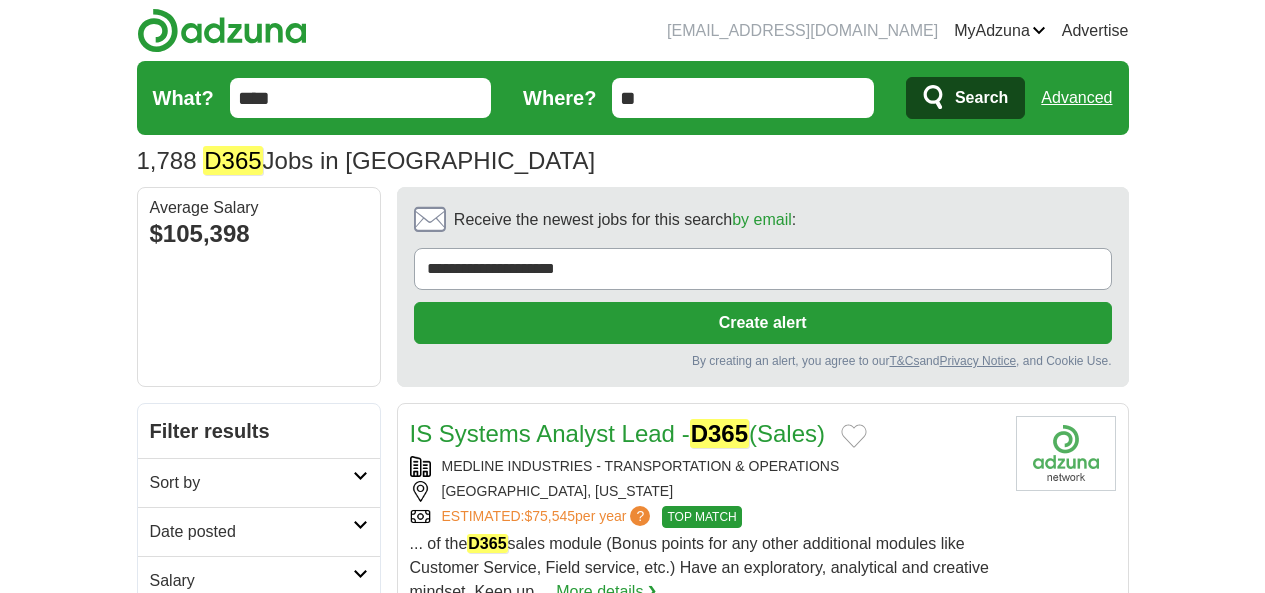scroll, scrollTop: 0, scrollLeft: 0, axis: both 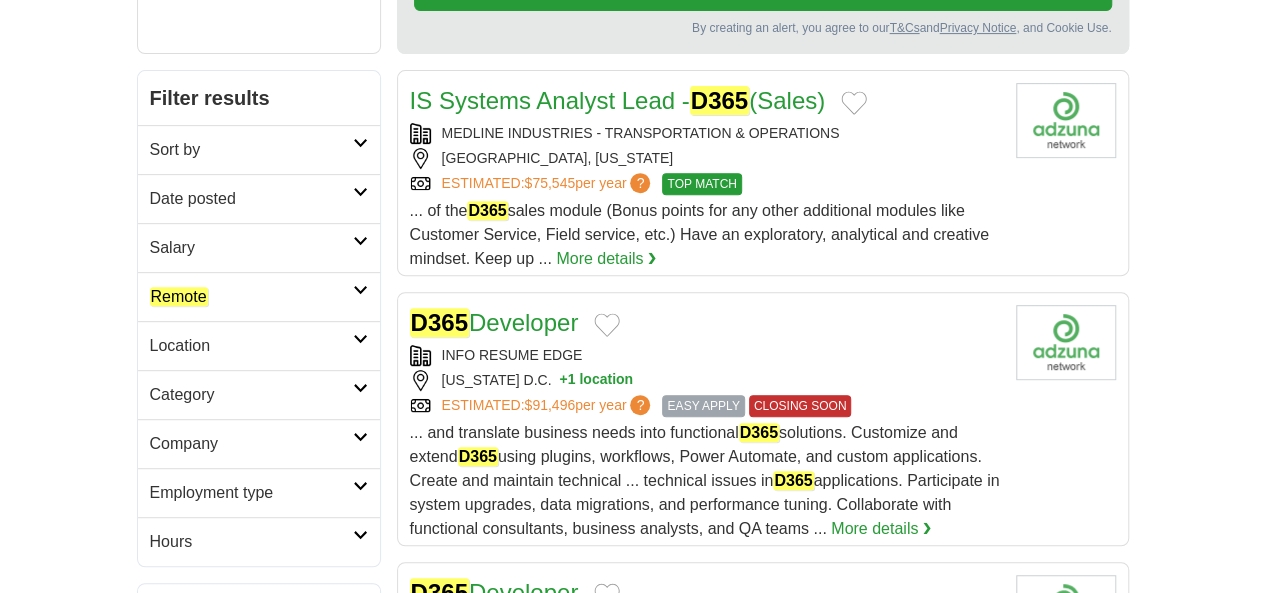 click on "Remote" at bounding box center (251, 297) 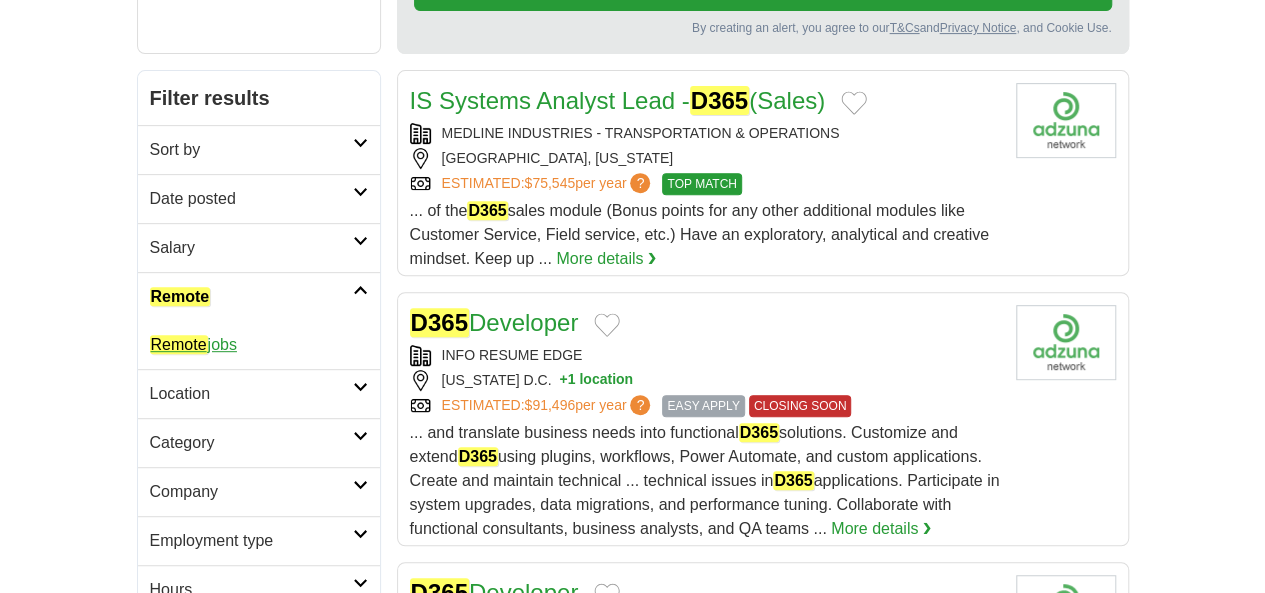 click on "Remote" 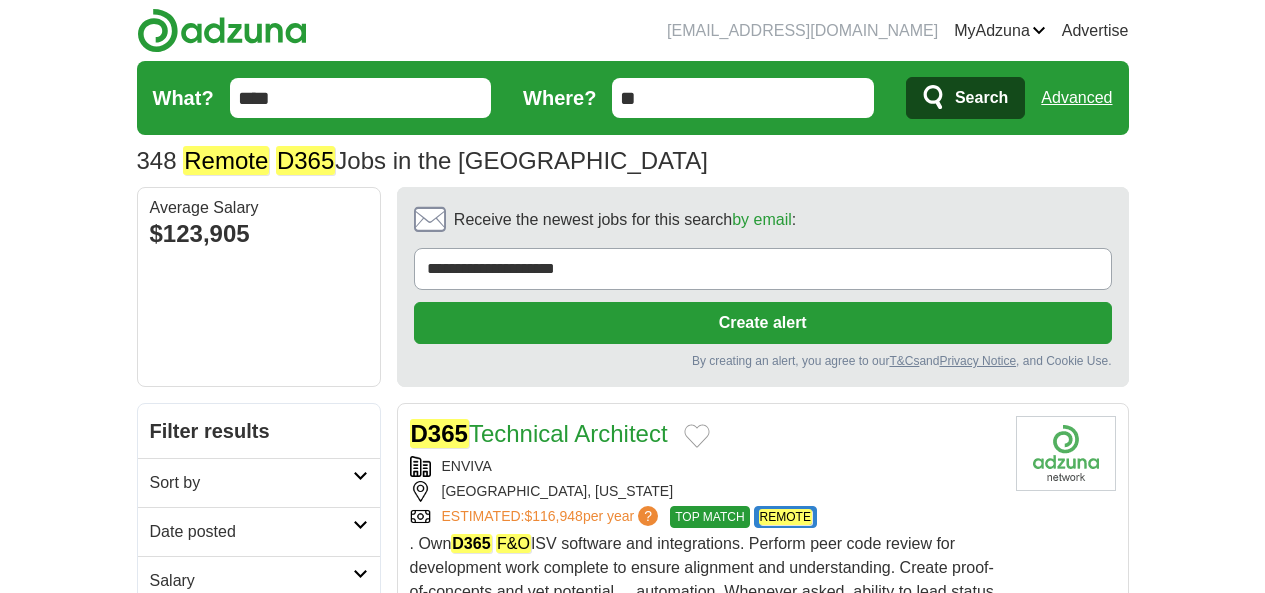 scroll, scrollTop: 0, scrollLeft: 0, axis: both 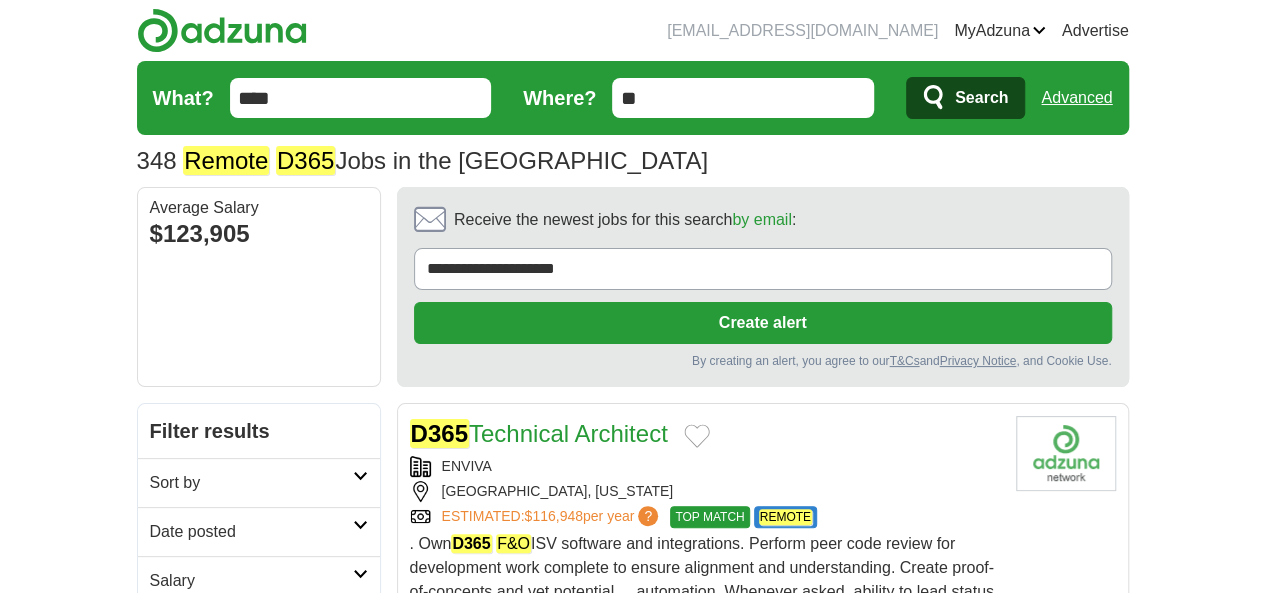 click on "Date posted" at bounding box center [251, 532] 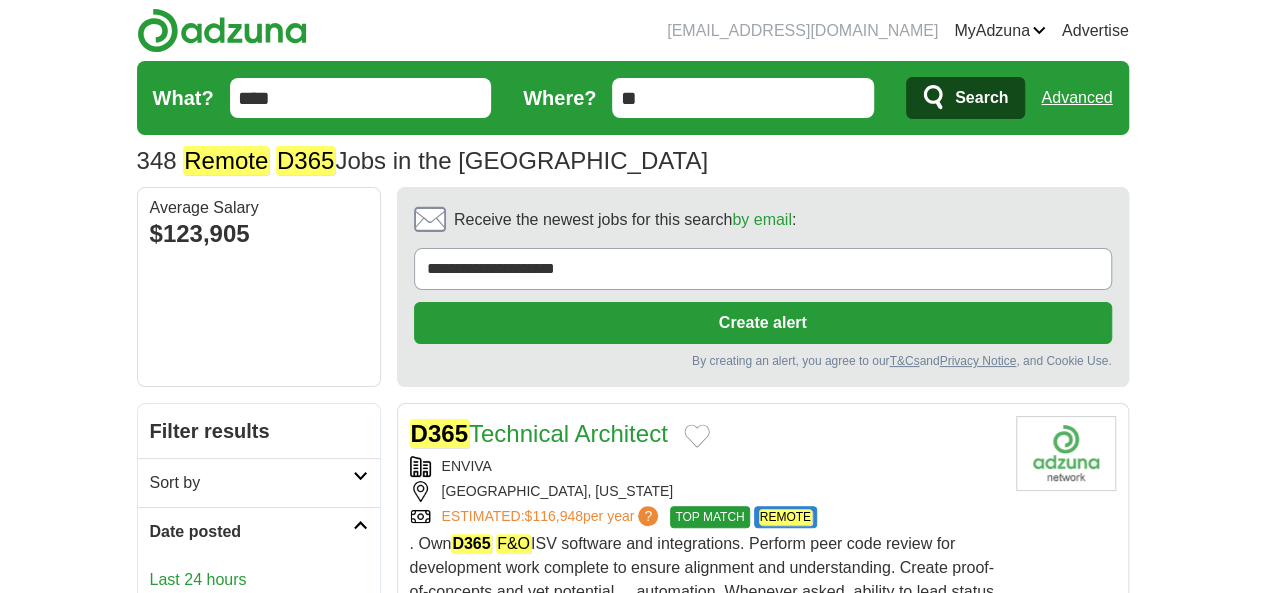 click on "Last 3 days" at bounding box center (259, 608) 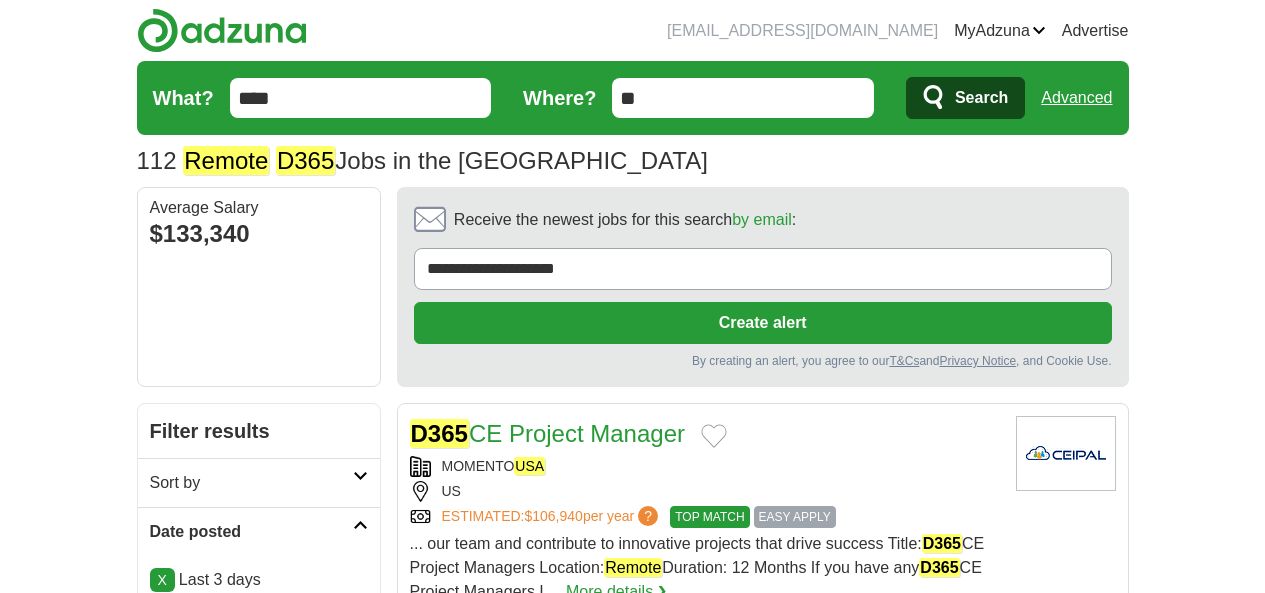 scroll, scrollTop: 0, scrollLeft: 0, axis: both 